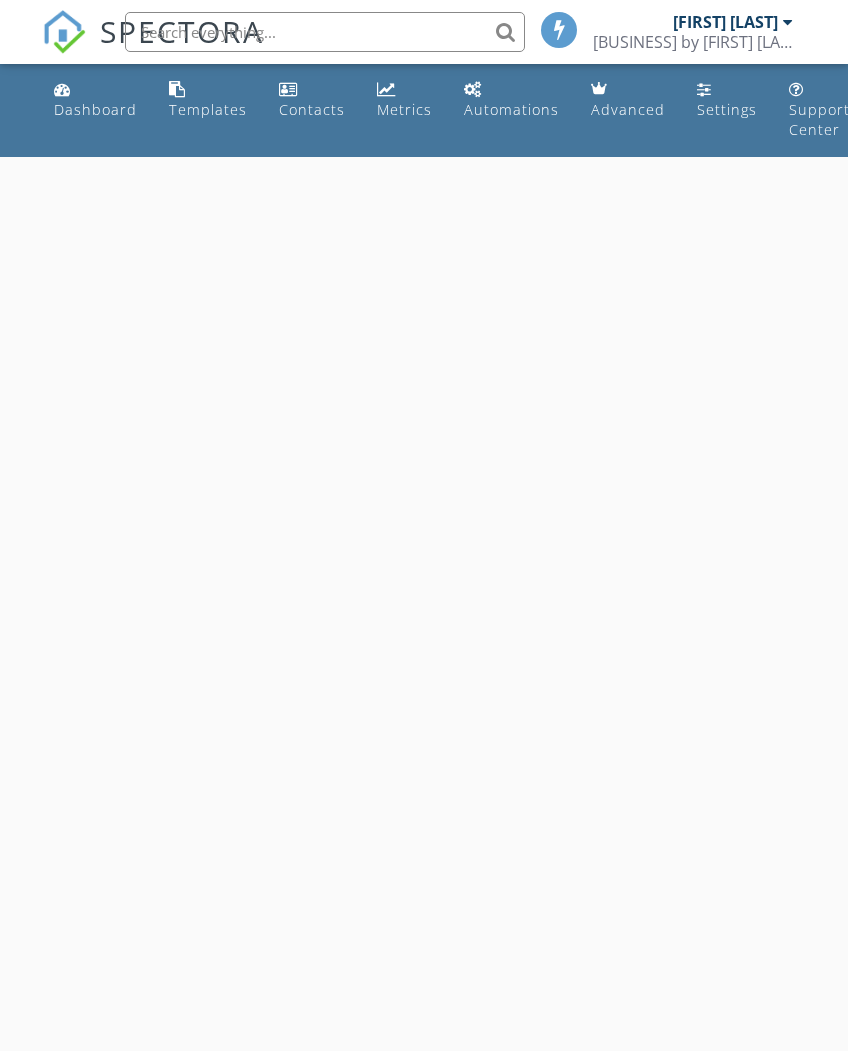 scroll, scrollTop: 0, scrollLeft: 0, axis: both 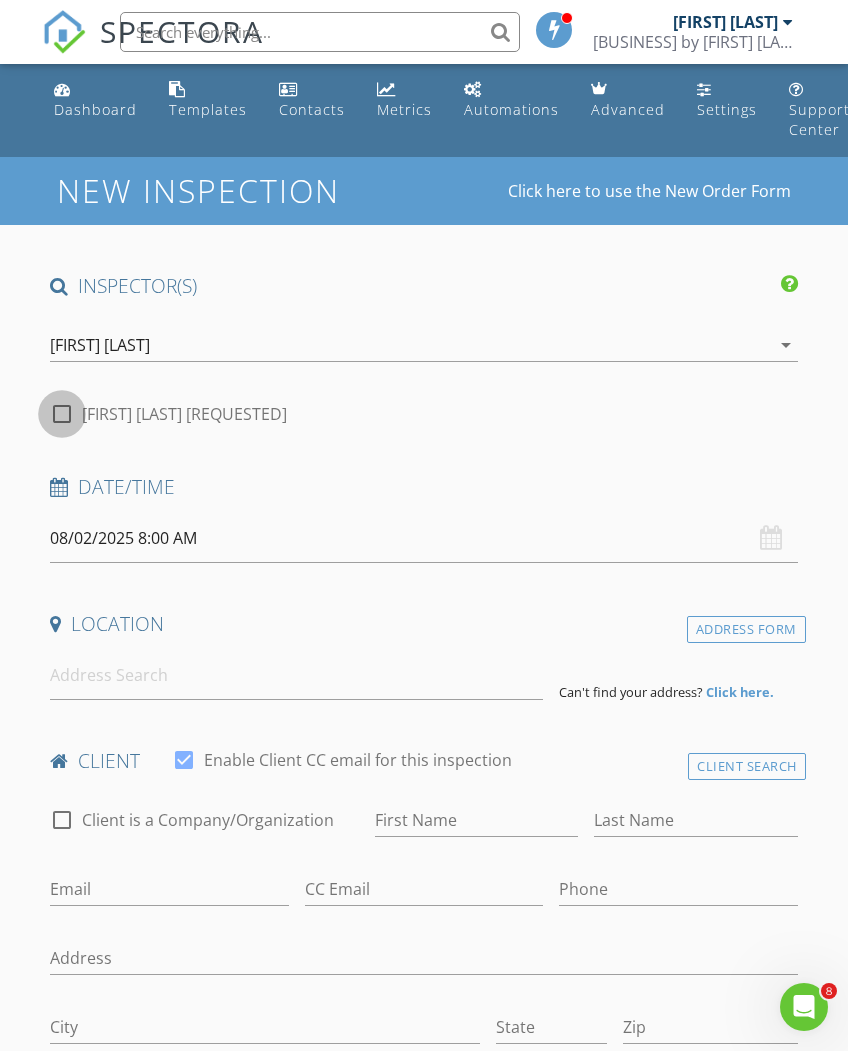 click at bounding box center (62, 414) 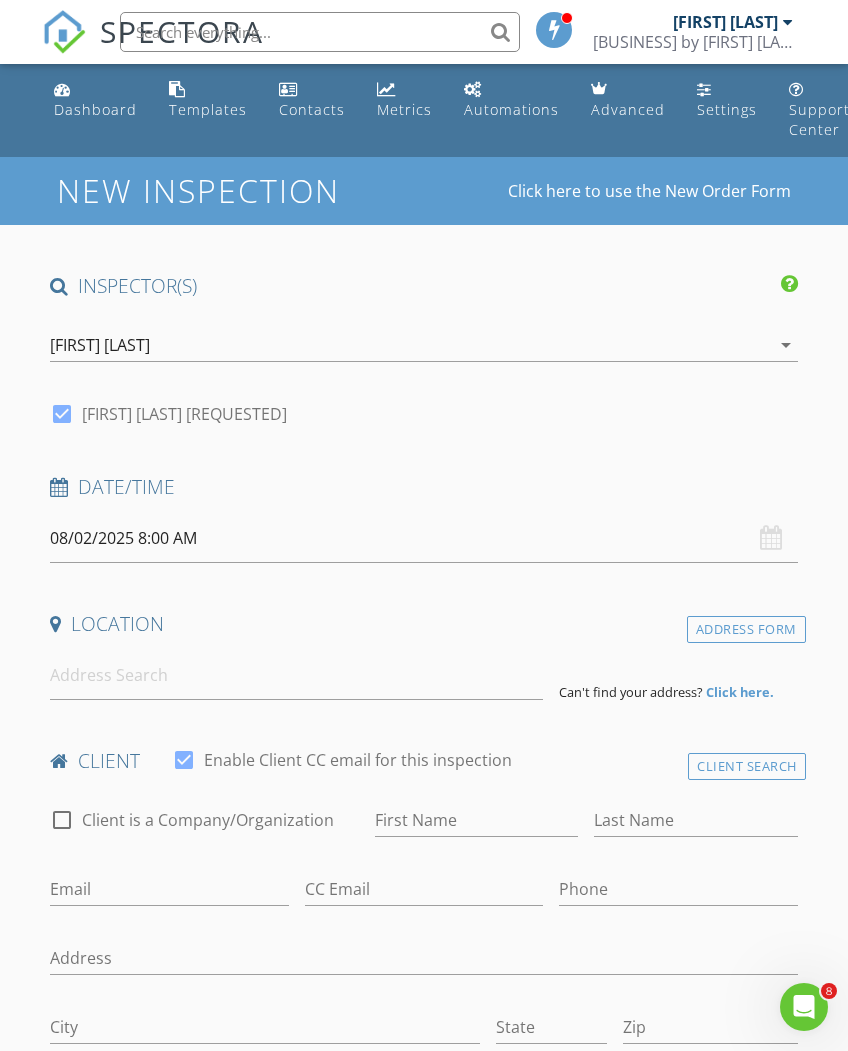 click on "08/02/2025 8:00 AM" at bounding box center (423, 538) 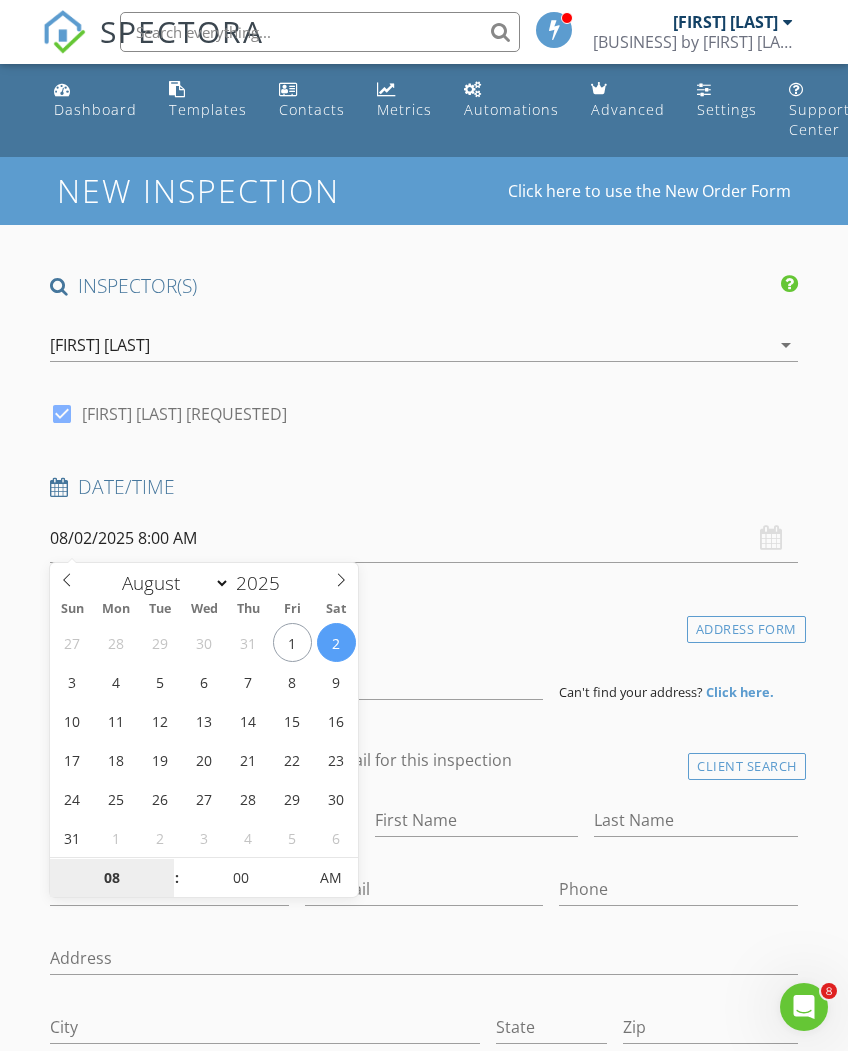 type on "08/05/2025 8:00 AM" 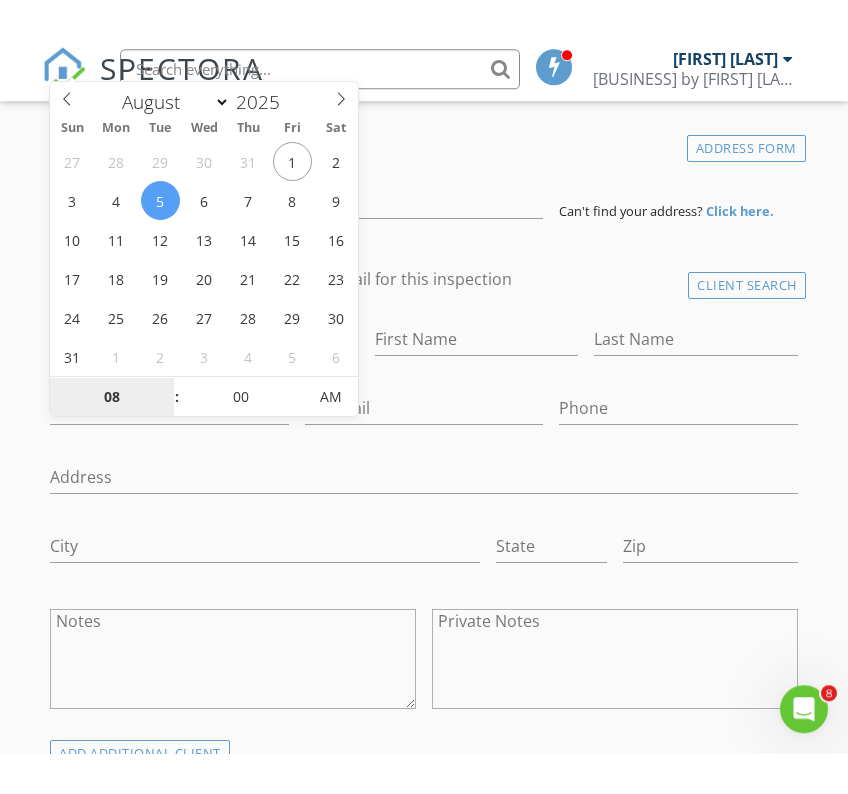 scroll, scrollTop: 520, scrollLeft: 0, axis: vertical 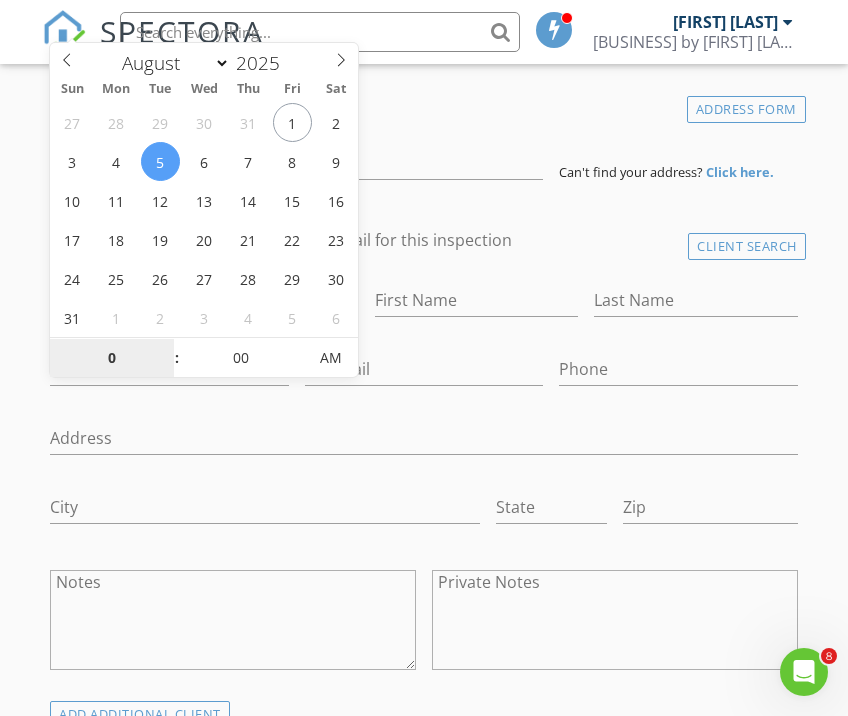 type on "09" 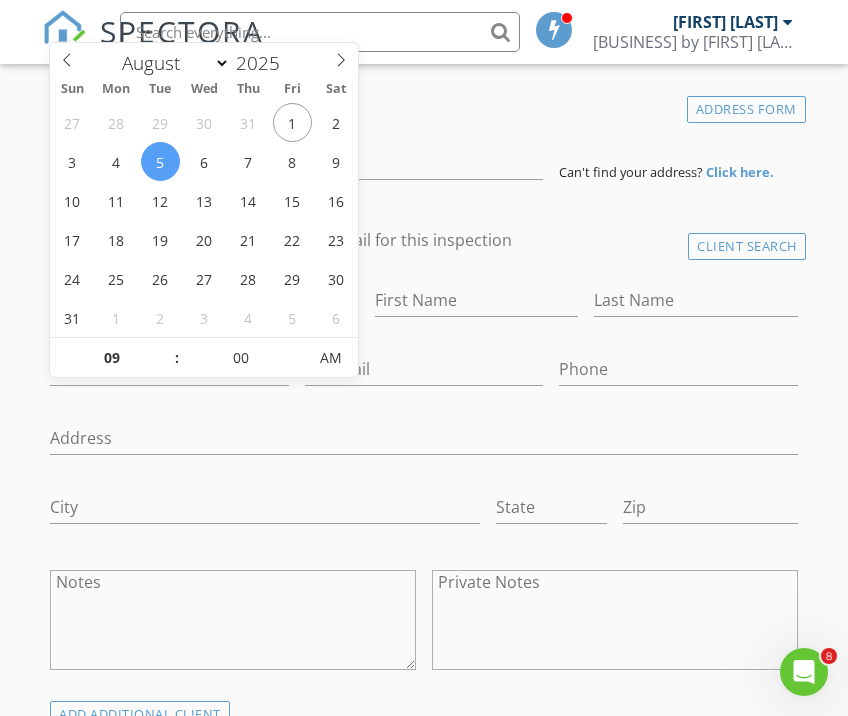 type on "08/05/2025 9:00 AM" 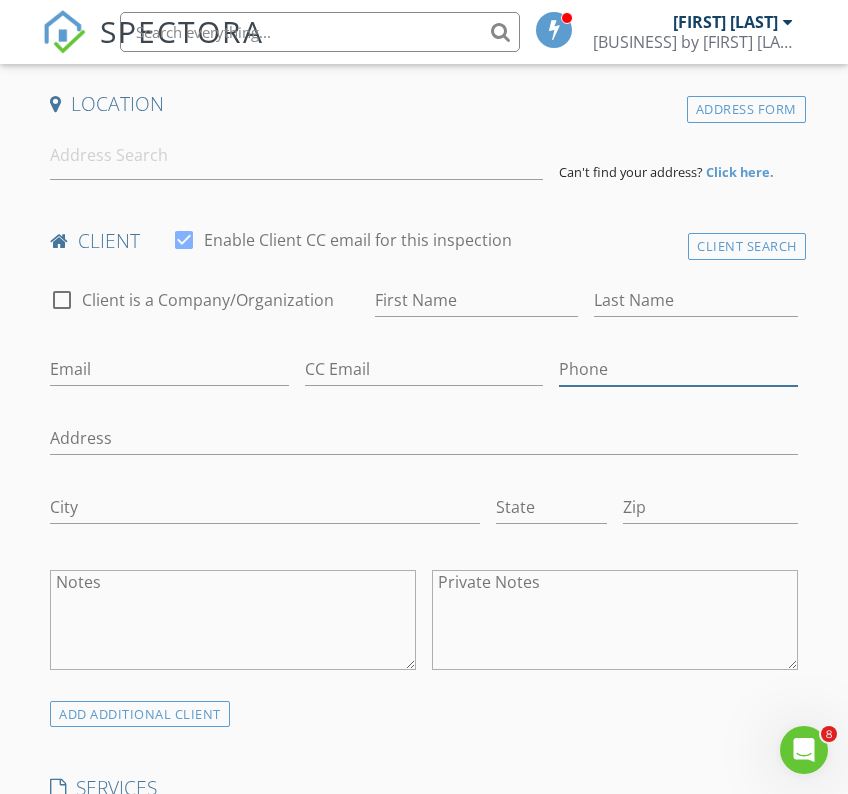 click on "Phone" at bounding box center (678, 369) 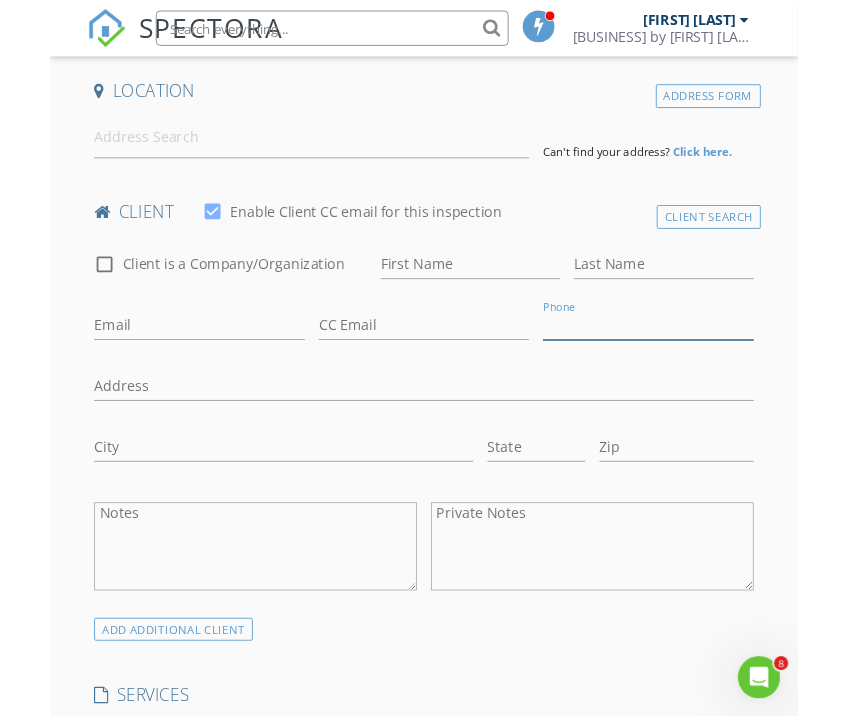scroll, scrollTop: 520, scrollLeft: 0, axis: vertical 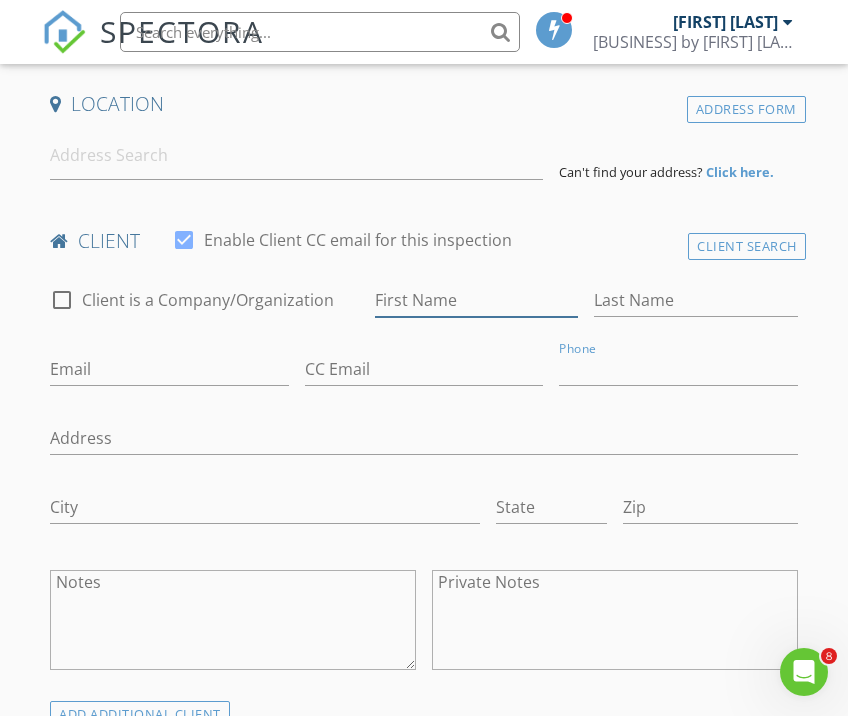 click on "First Name" at bounding box center (476, 300) 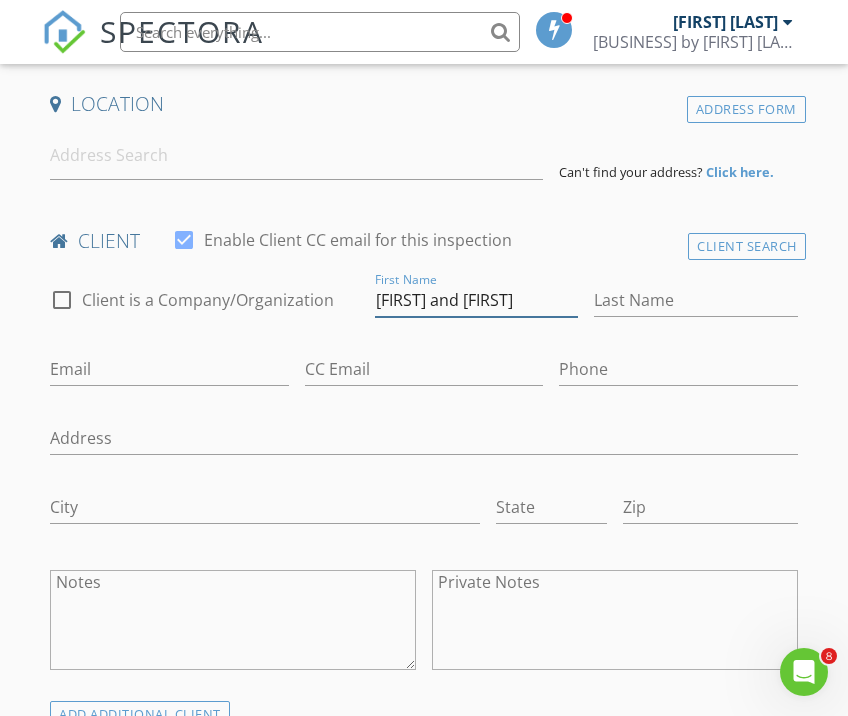 type on "[FIRST] and [FIRST]" 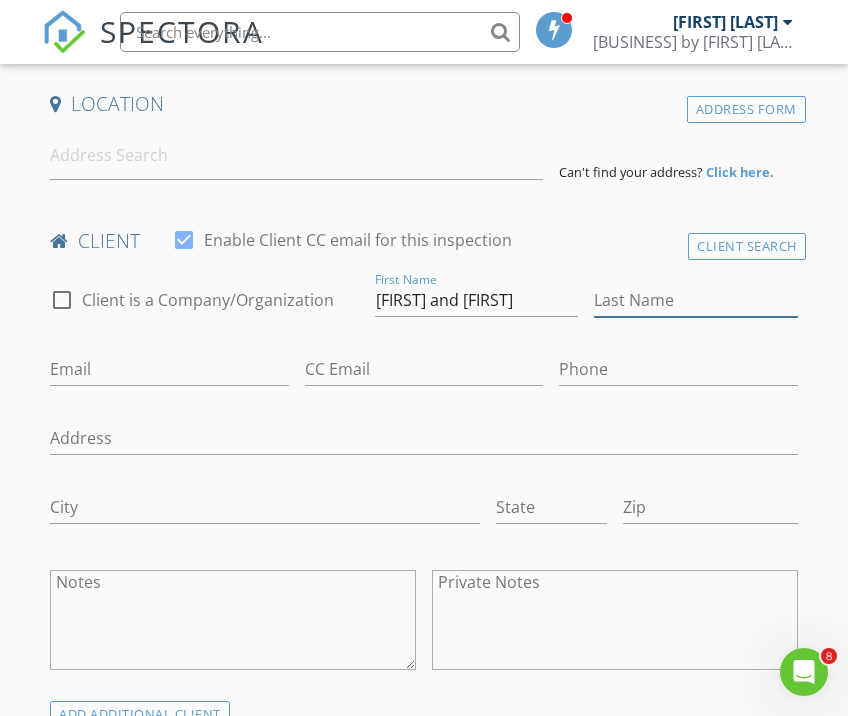 click on "Last Name" at bounding box center (695, 300) 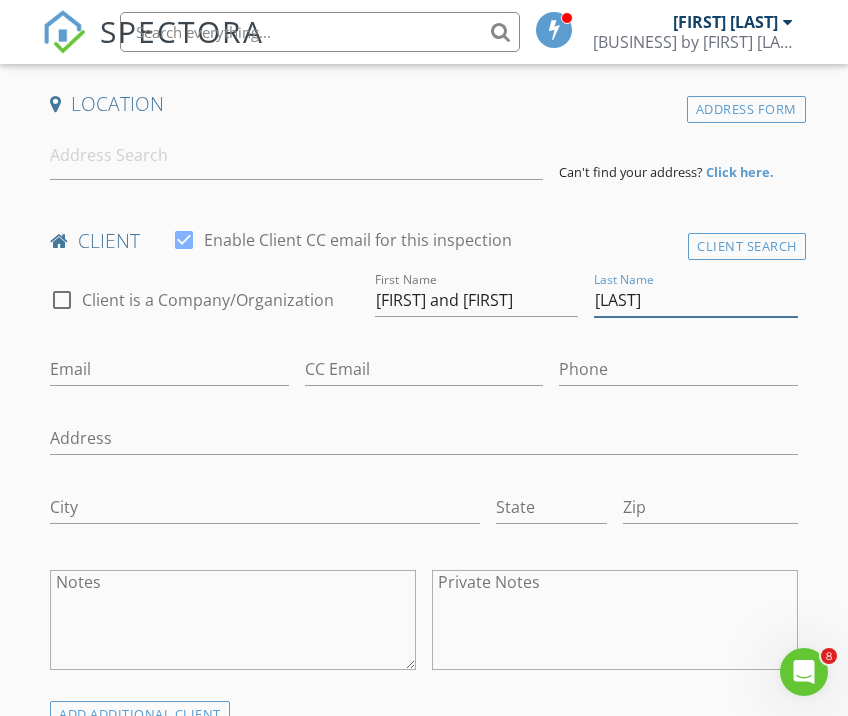 type on "[LAST]" 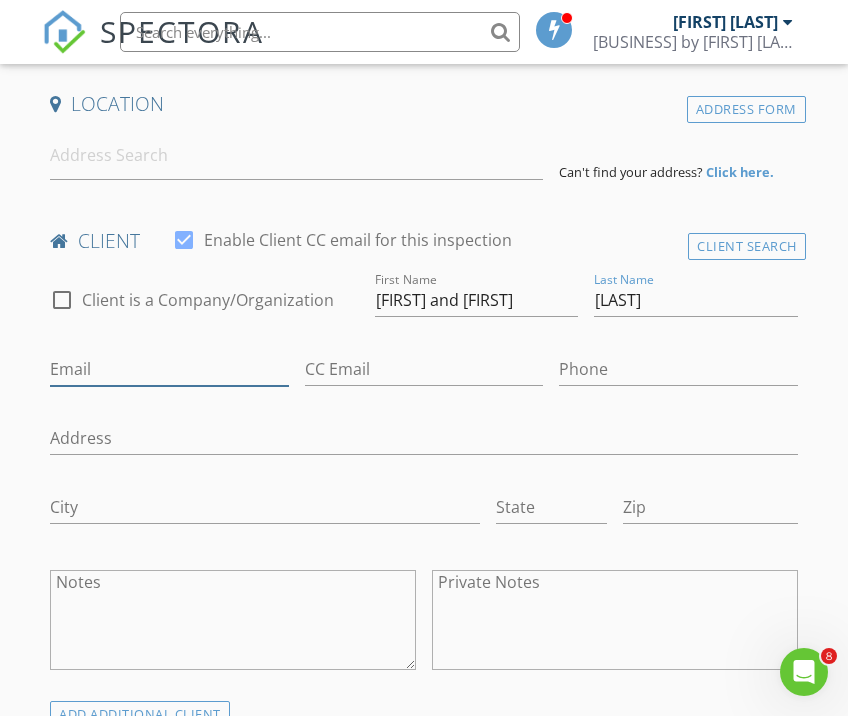 click on "Email" at bounding box center [169, 369] 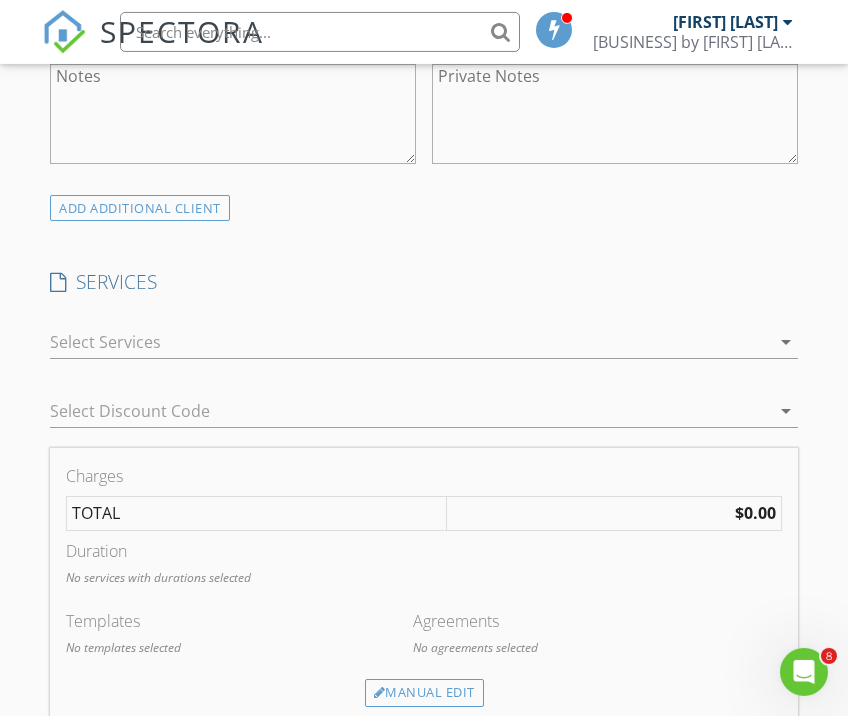 type on "[EMAIL_USER]@[DOMAIN]" 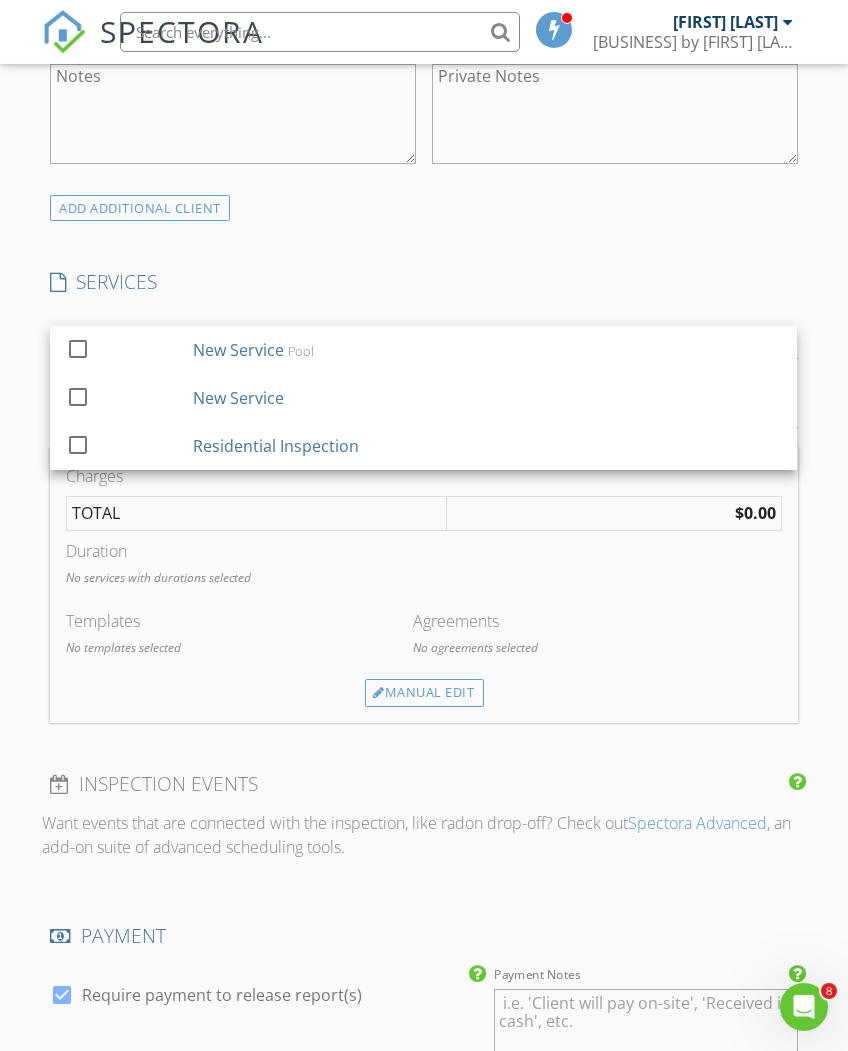 scroll, scrollTop: 1027, scrollLeft: 0, axis: vertical 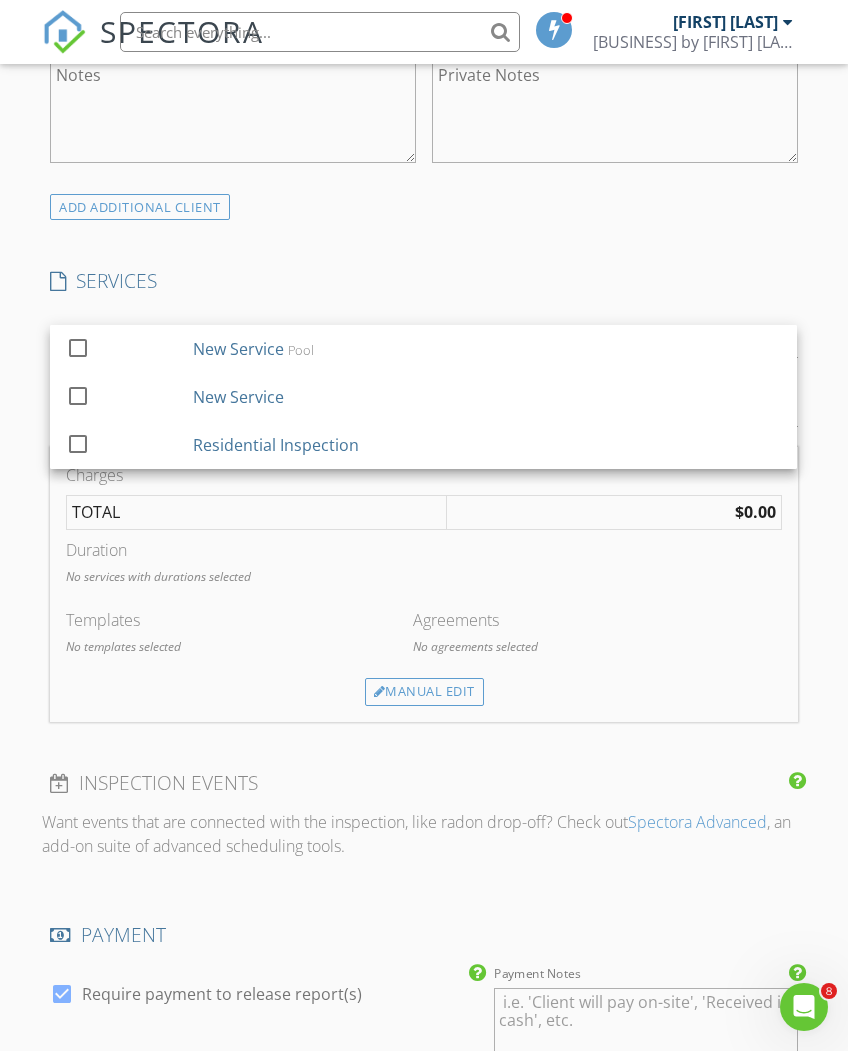 click at bounding box center [78, 443] 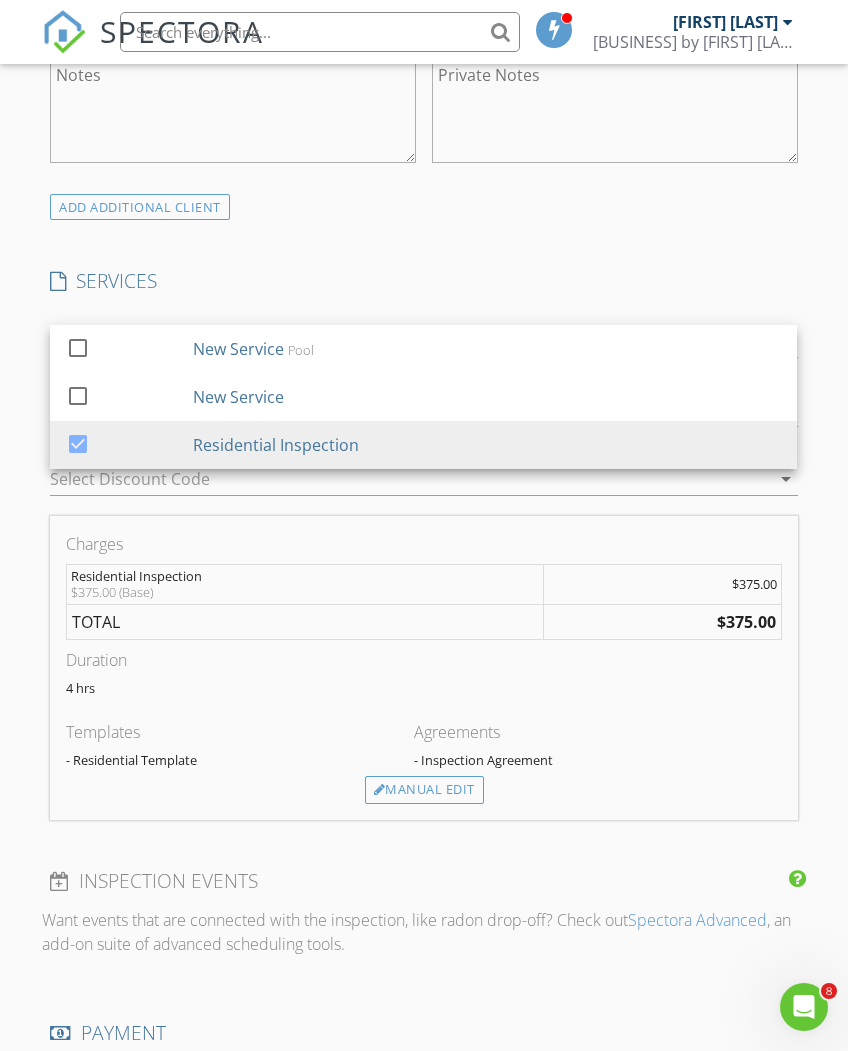 click on "Manual Edit" at bounding box center [424, 790] 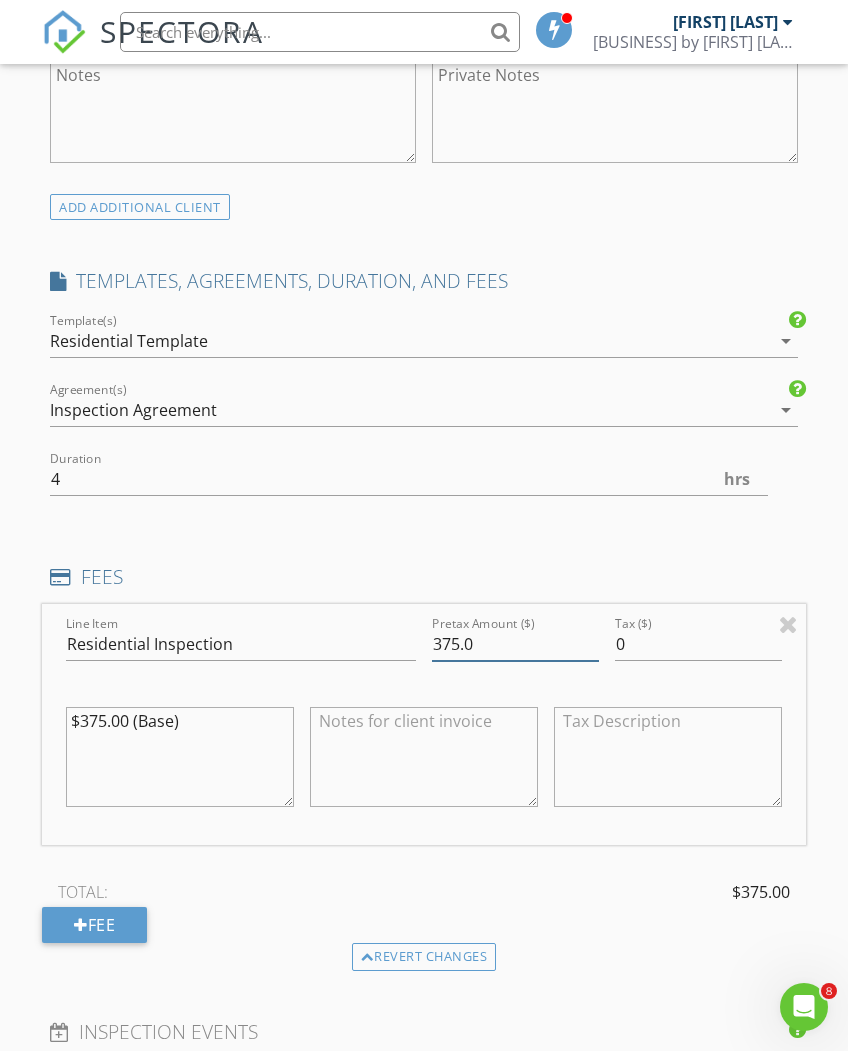 click on "375.0" at bounding box center (515, 644) 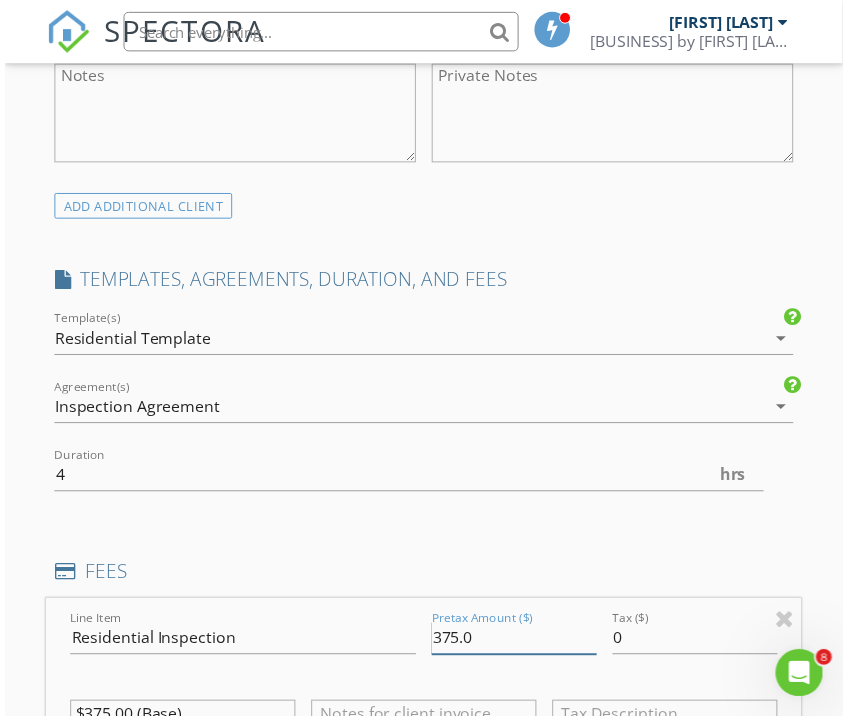 scroll, scrollTop: 1027, scrollLeft: 0, axis: vertical 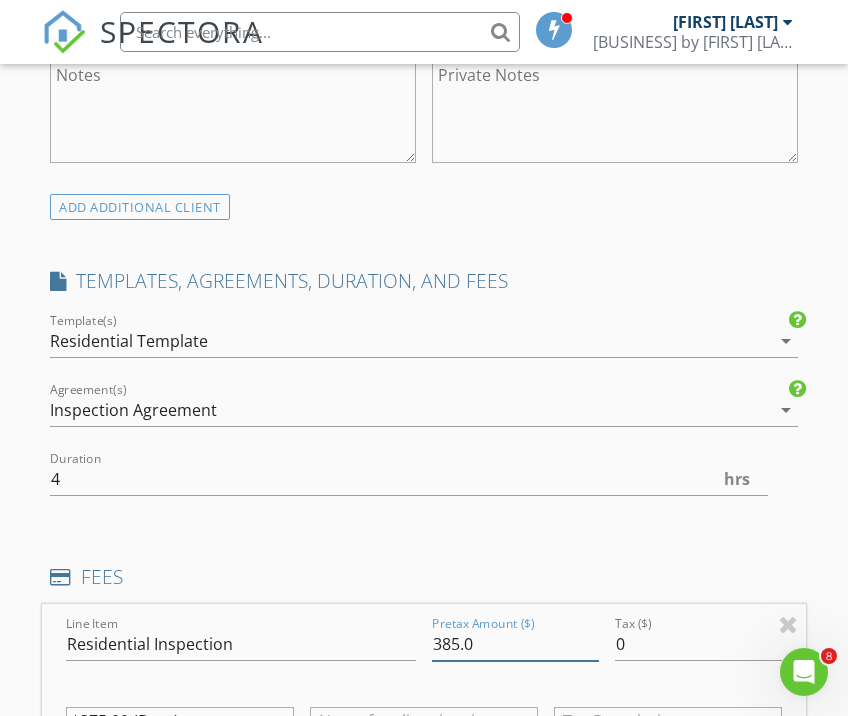 click on "385.0" at bounding box center (515, 644) 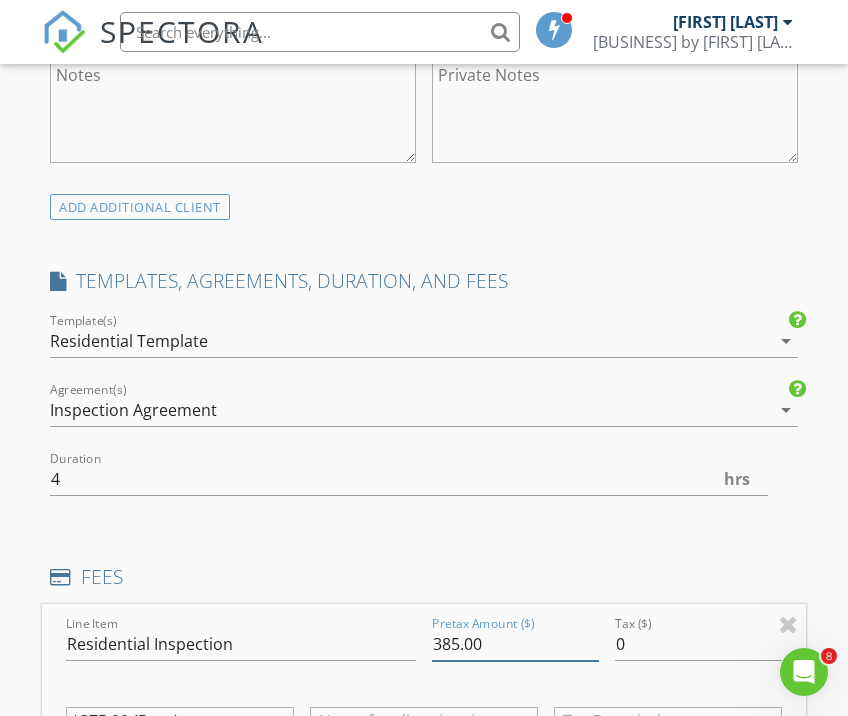 type on "385.00" 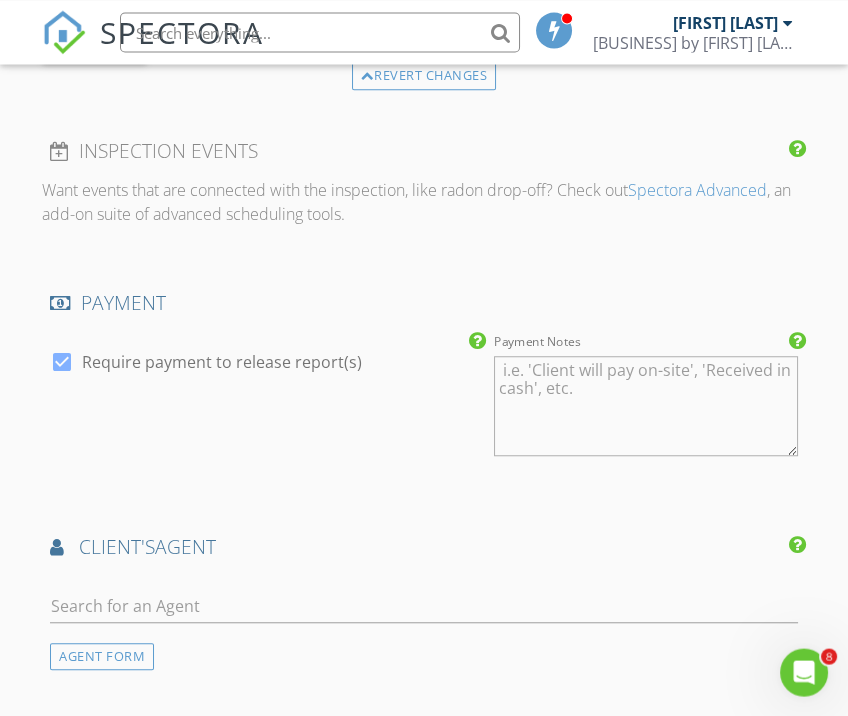 scroll, scrollTop: 1909, scrollLeft: 0, axis: vertical 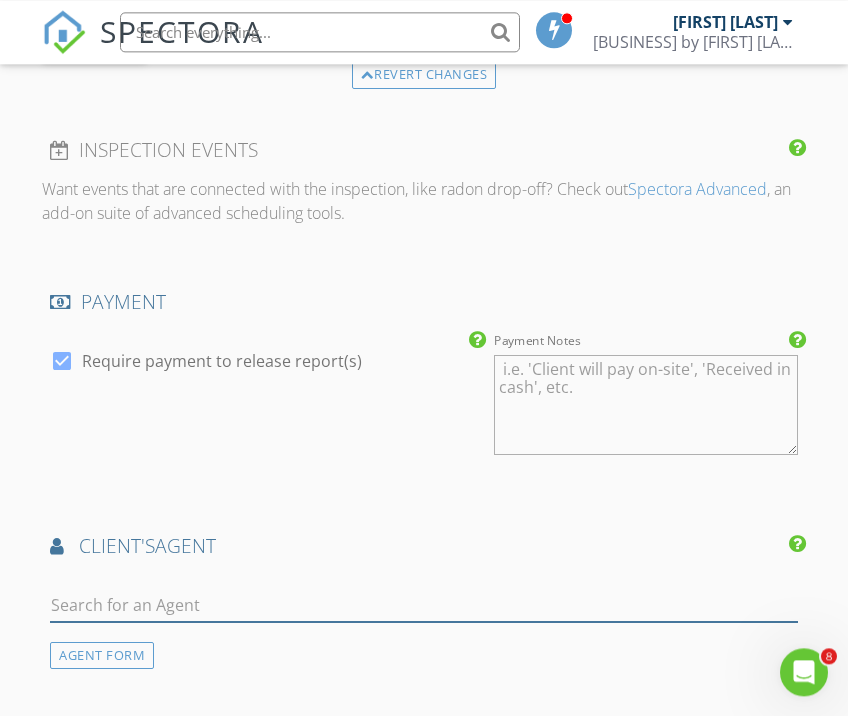 click at bounding box center [423, 605] 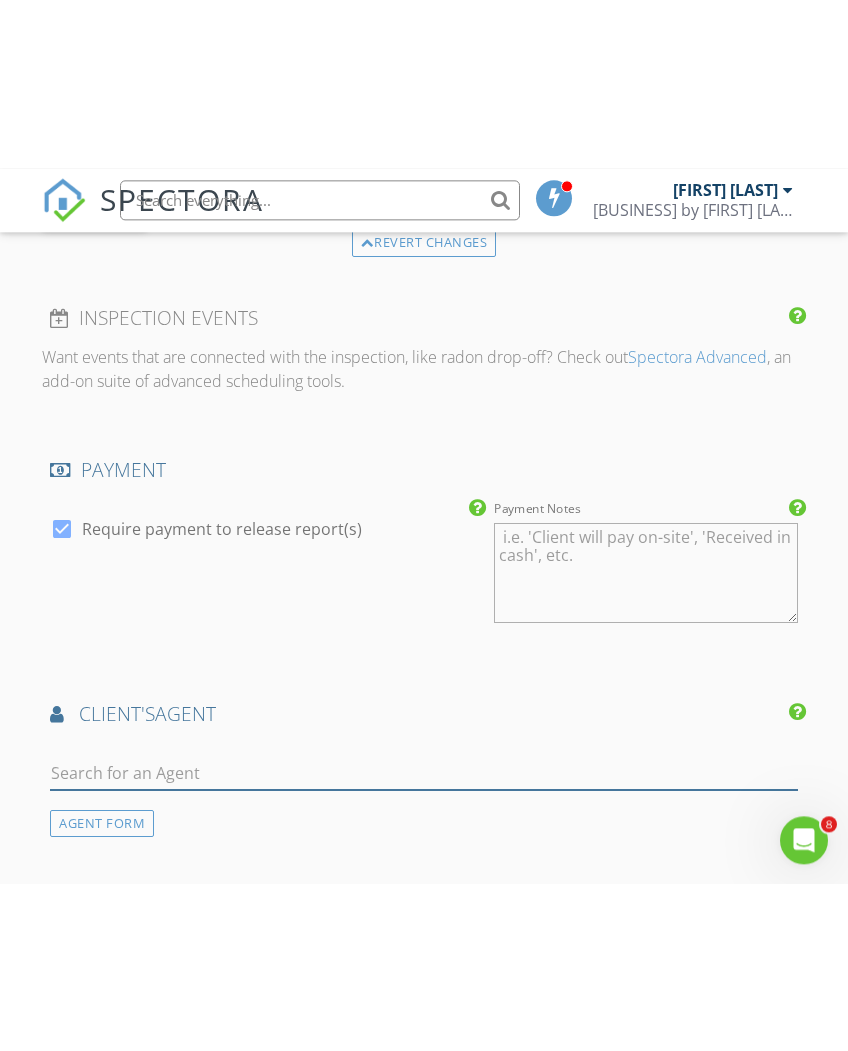 scroll, scrollTop: 1909, scrollLeft: 0, axis: vertical 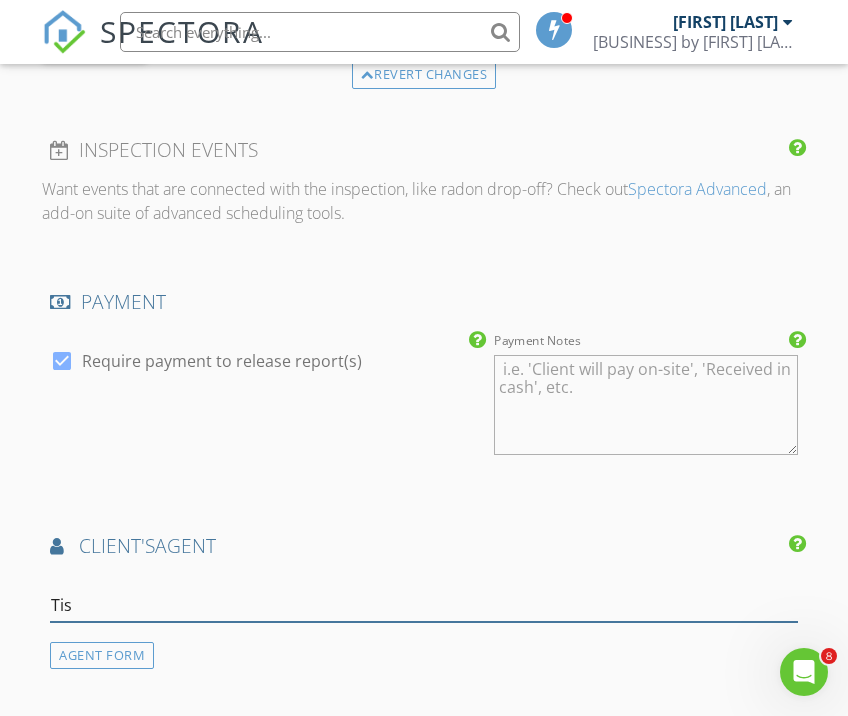 type on "[FIRST]" 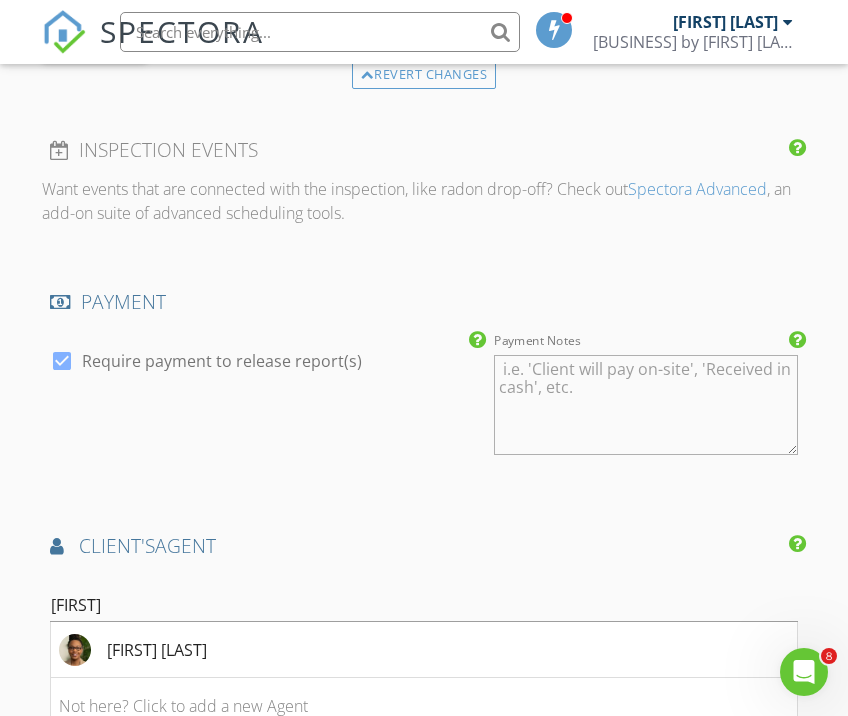 click on "[FIRST] [LAST]" at bounding box center [423, 650] 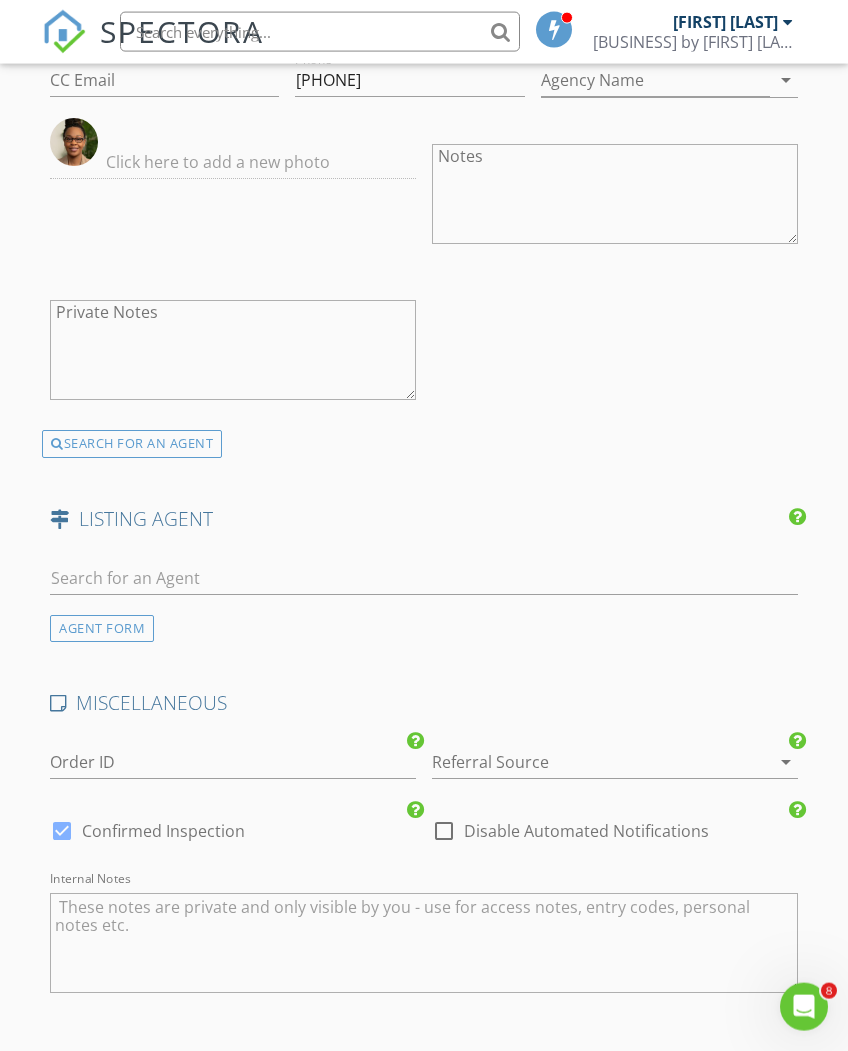scroll, scrollTop: 2512, scrollLeft: 0, axis: vertical 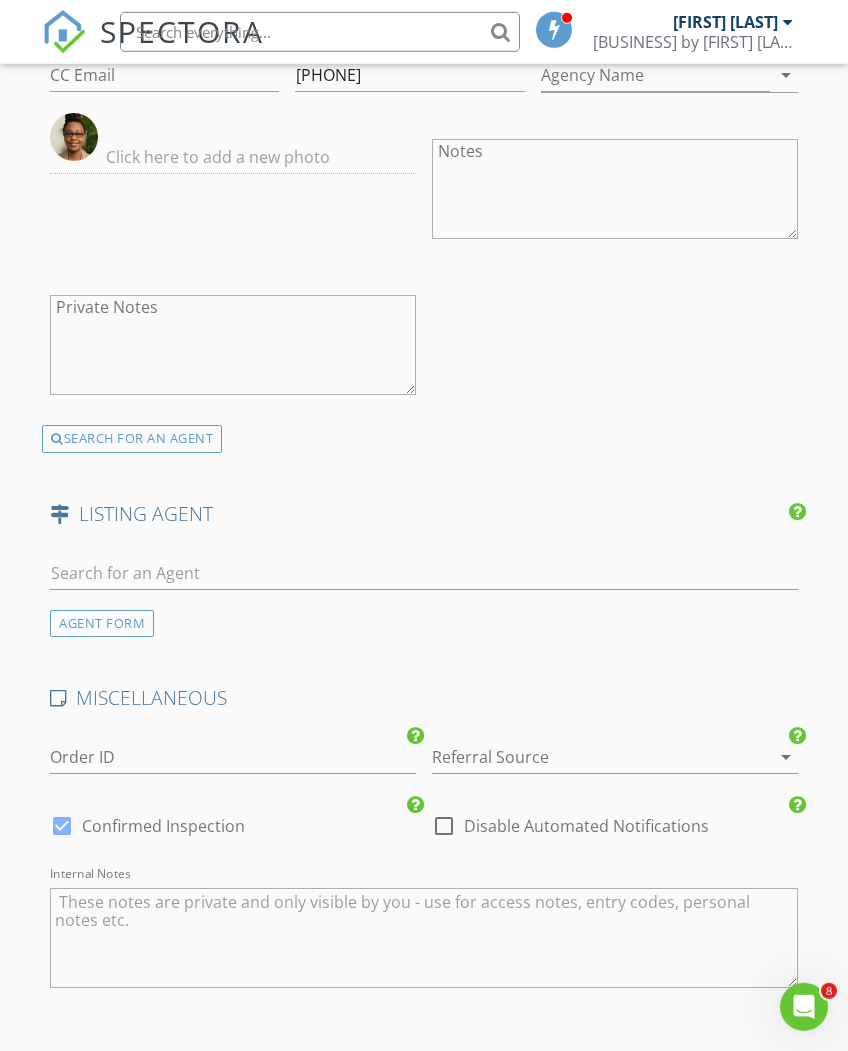 click on "AGENT FORM" at bounding box center [102, 623] 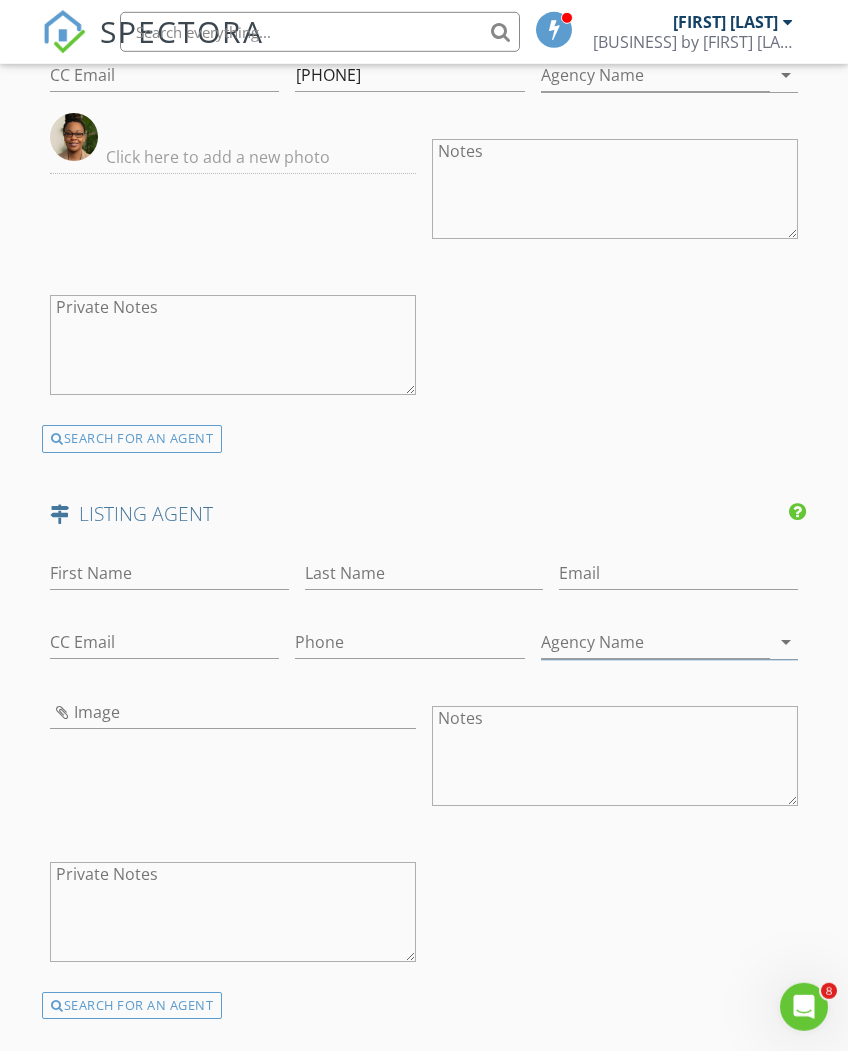scroll, scrollTop: 2513, scrollLeft: 0, axis: vertical 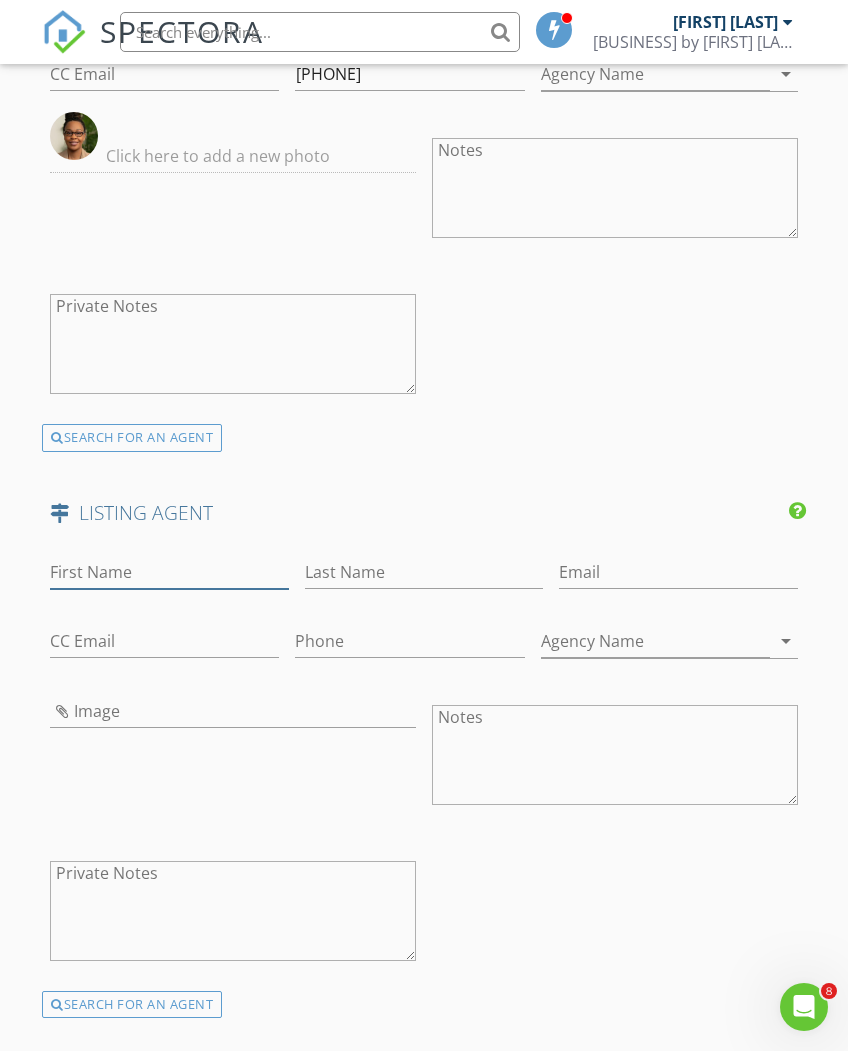 click on "First Name" at bounding box center (169, 572) 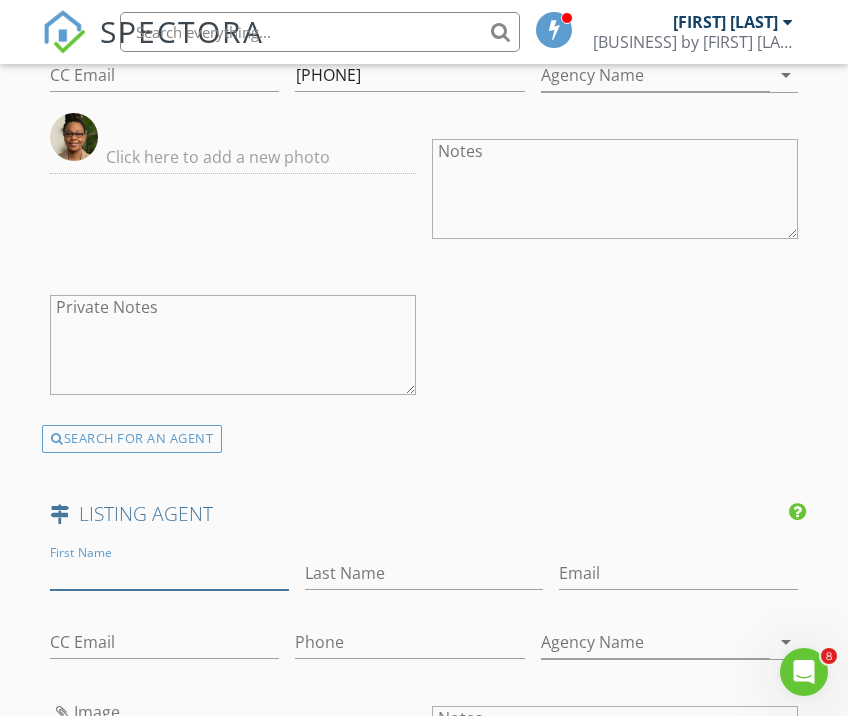 scroll, scrollTop: 2513, scrollLeft: 0, axis: vertical 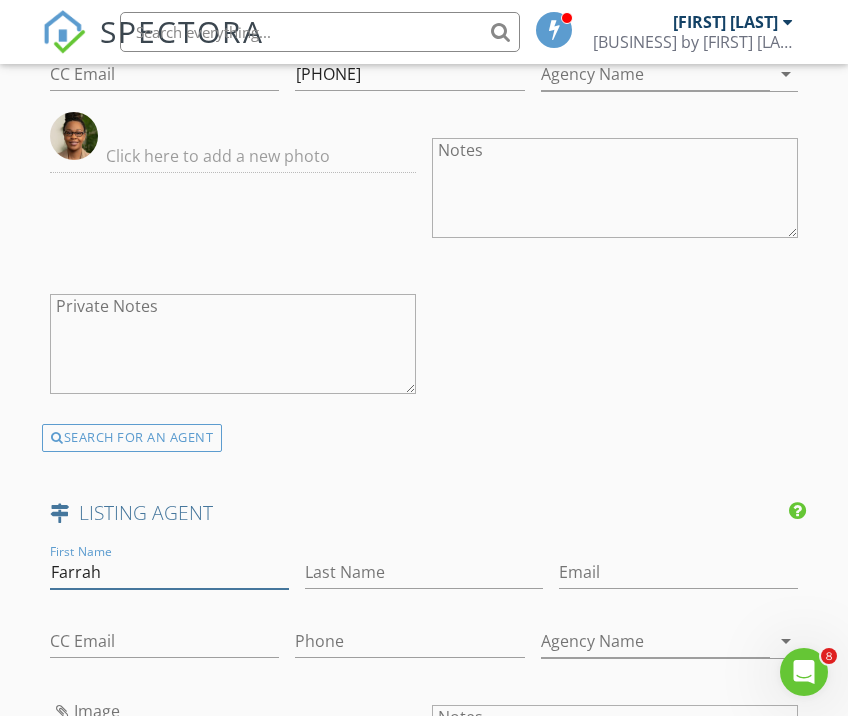 type on "Farrah" 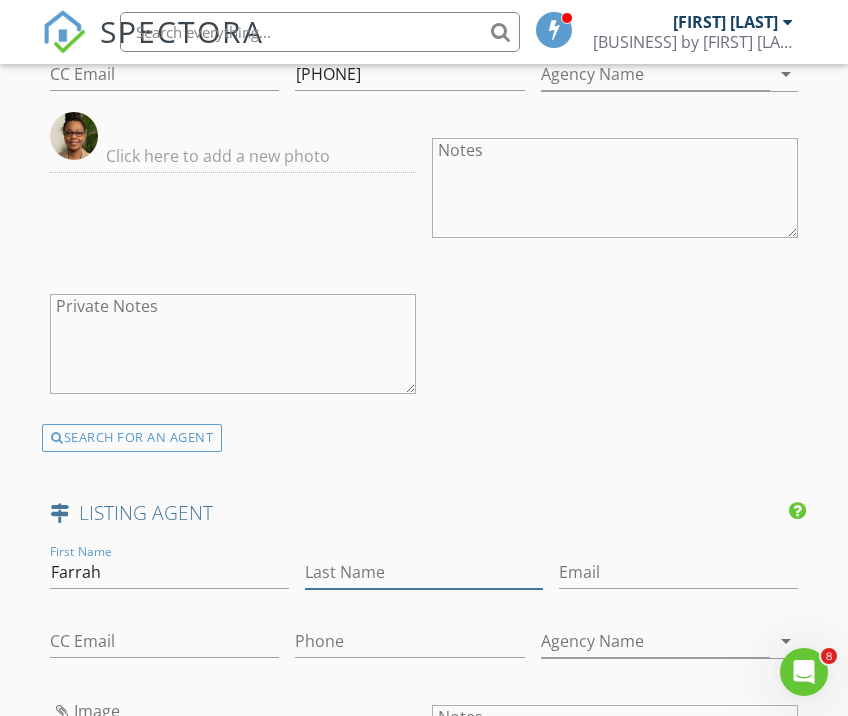 click on "Last Name" at bounding box center (424, 572) 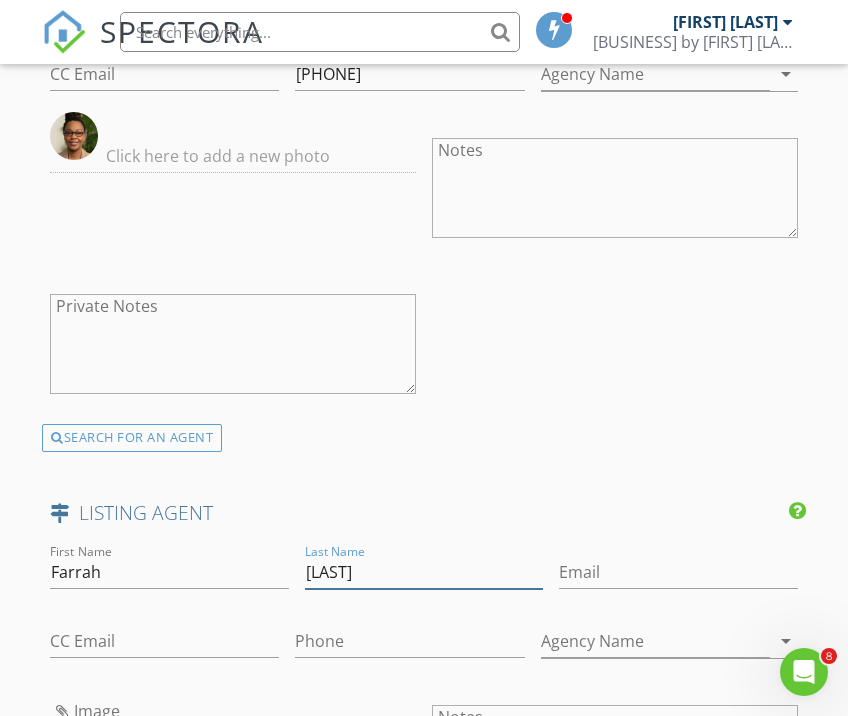 type on "[LAST]" 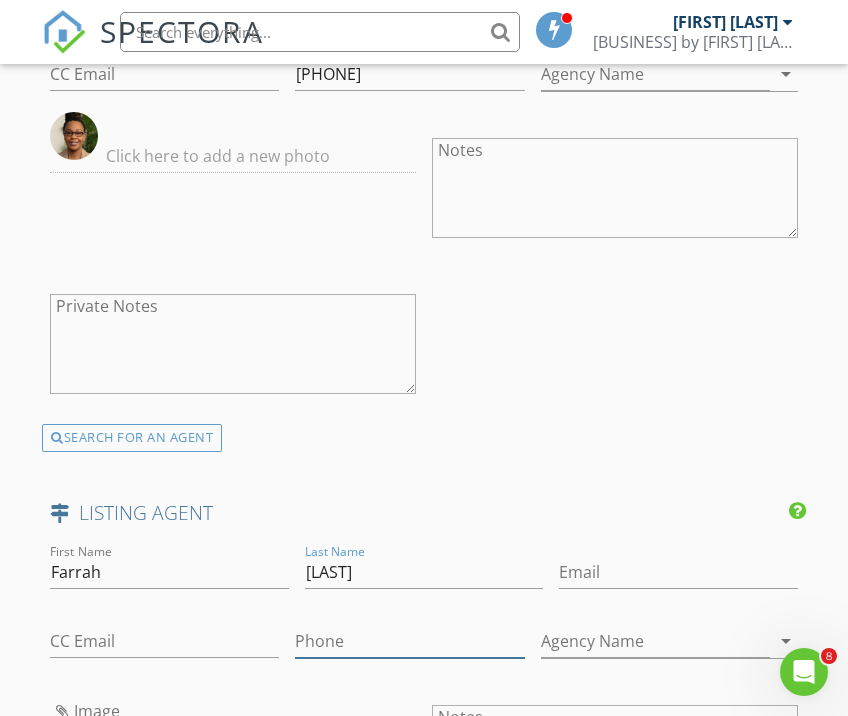 click on "Phone" at bounding box center [409, 641] 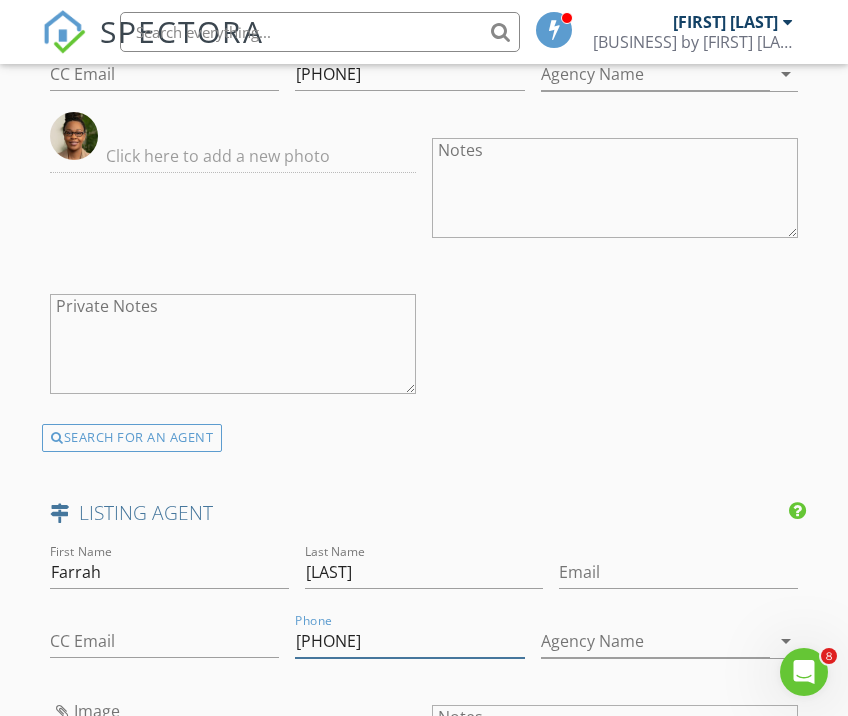type on "[PHONE]" 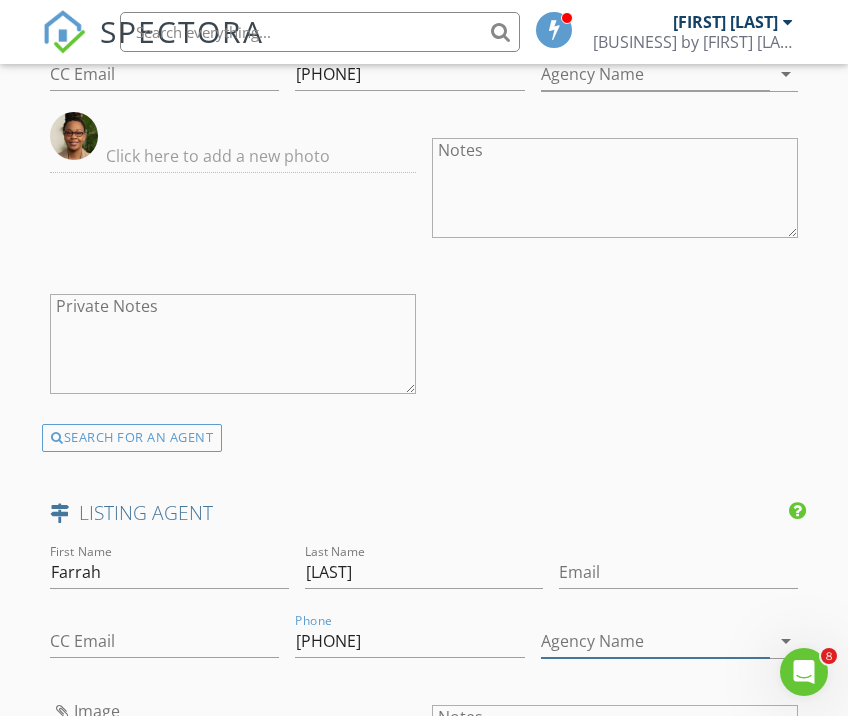click on "Agency Name" at bounding box center (655, 641) 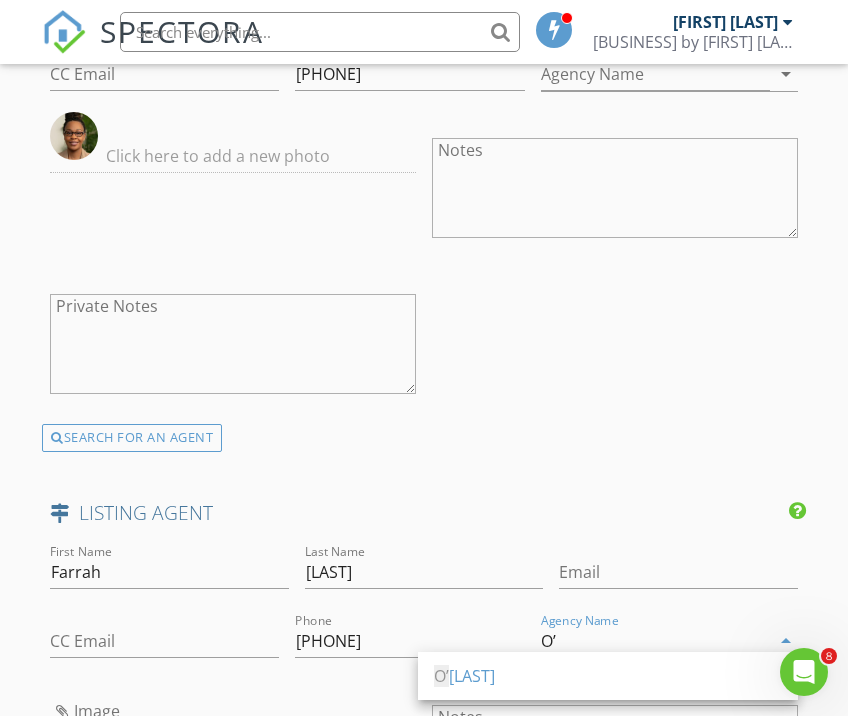 click on "[LAST]" at bounding box center [608, 676] 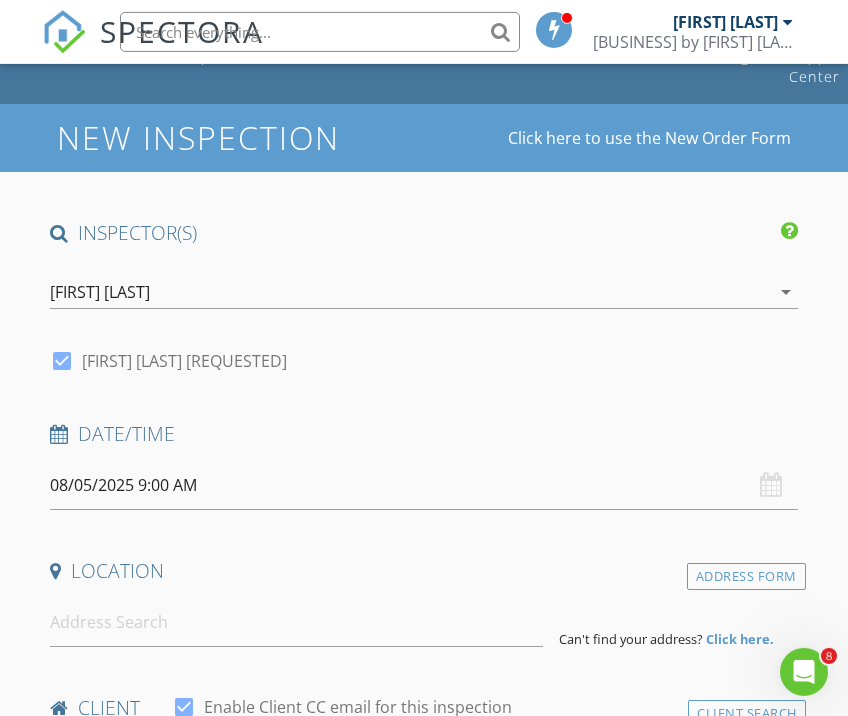 scroll, scrollTop: 54, scrollLeft: 0, axis: vertical 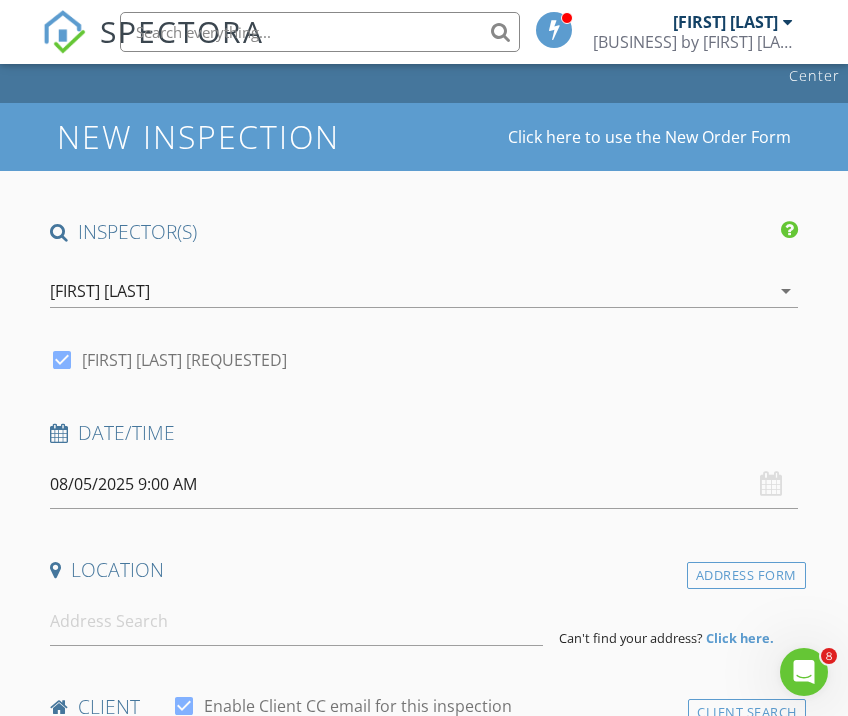 type on "[LAST] [BUSINESS]" 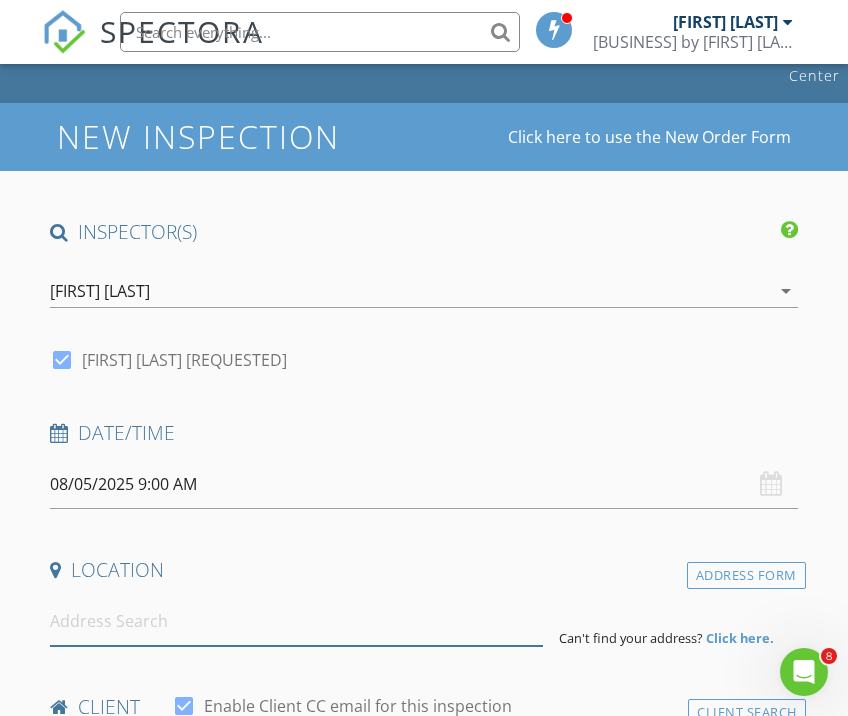 click at bounding box center [296, 621] 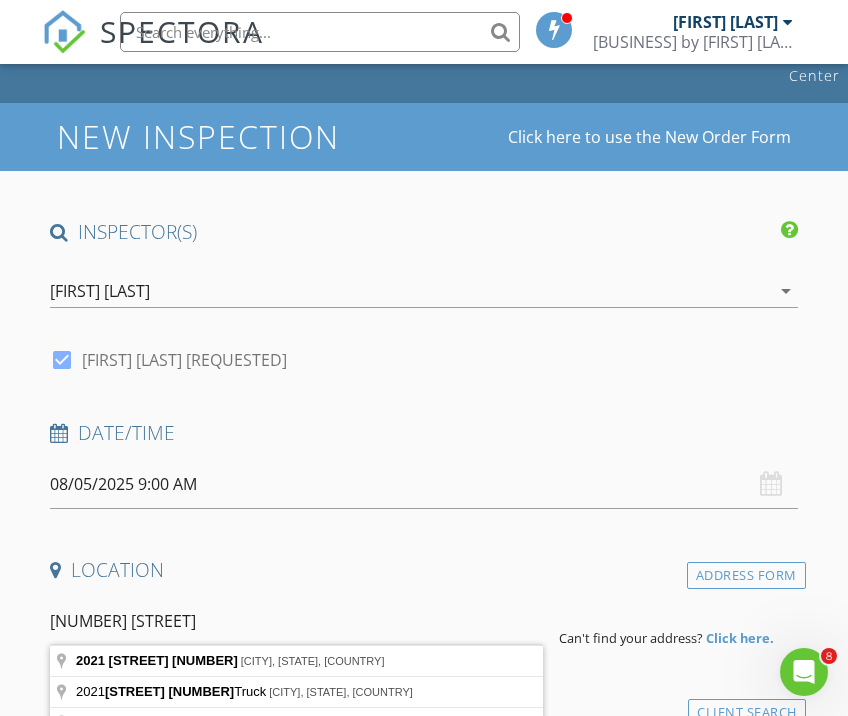 type on "[NUMBER] [STREET], [CITY], [STATE], [COUNTRY]" 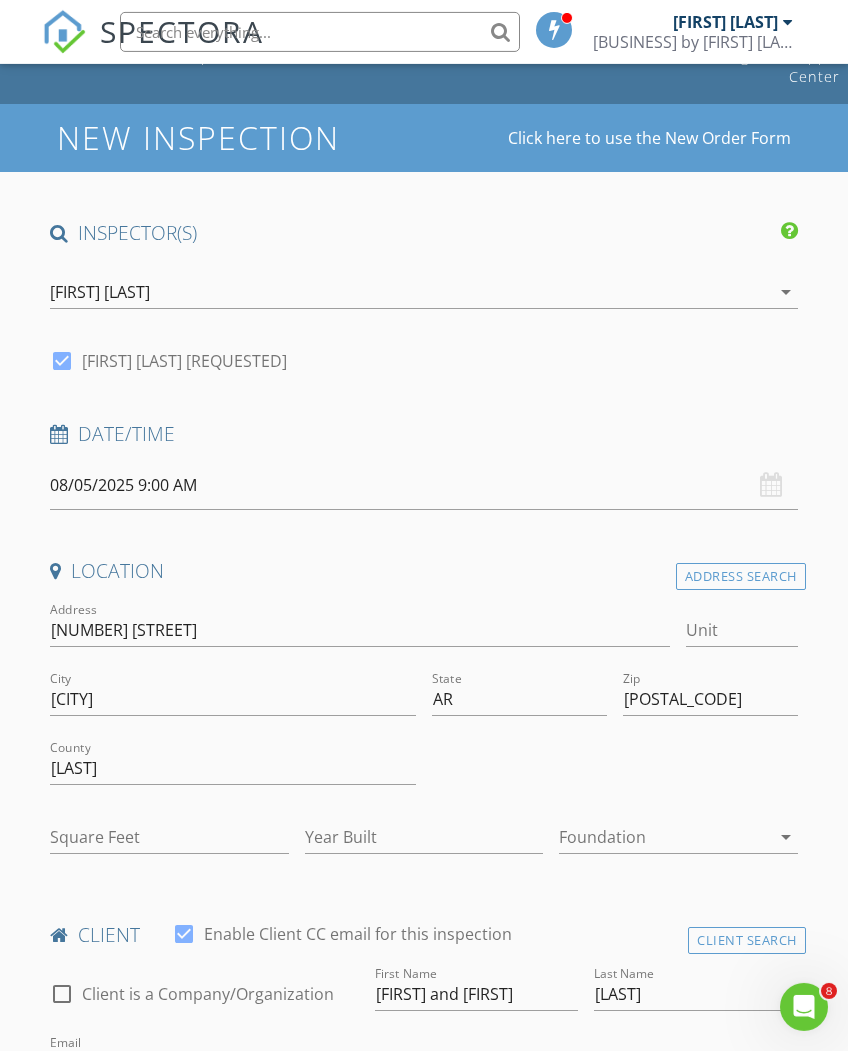scroll, scrollTop: 54, scrollLeft: 0, axis: vertical 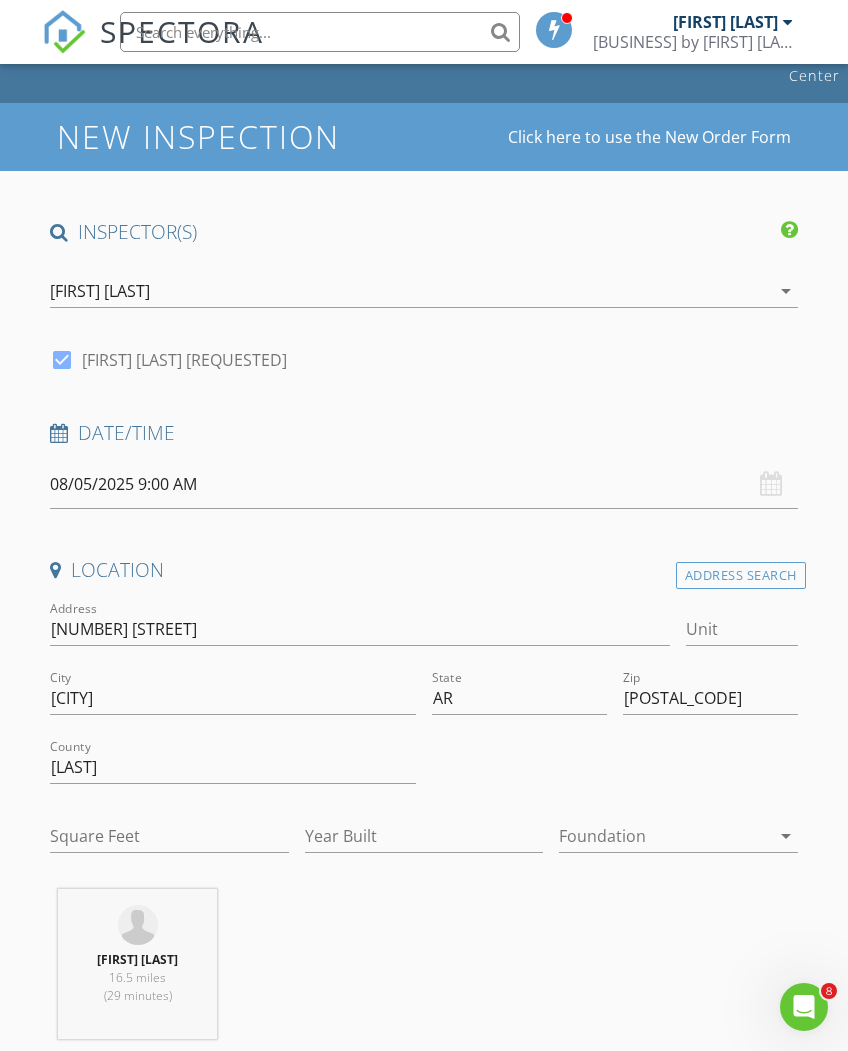click on "arrow_drop_down" at bounding box center [786, 836] 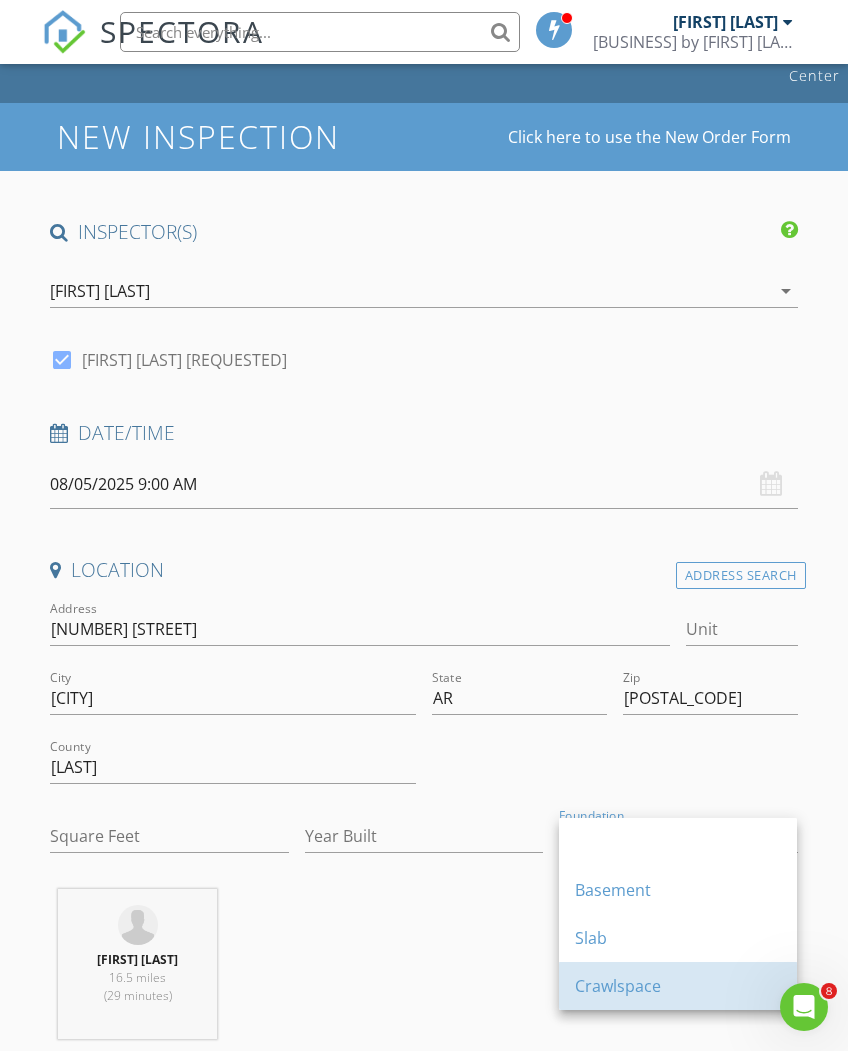 click on "Crawlspace" at bounding box center [678, 986] 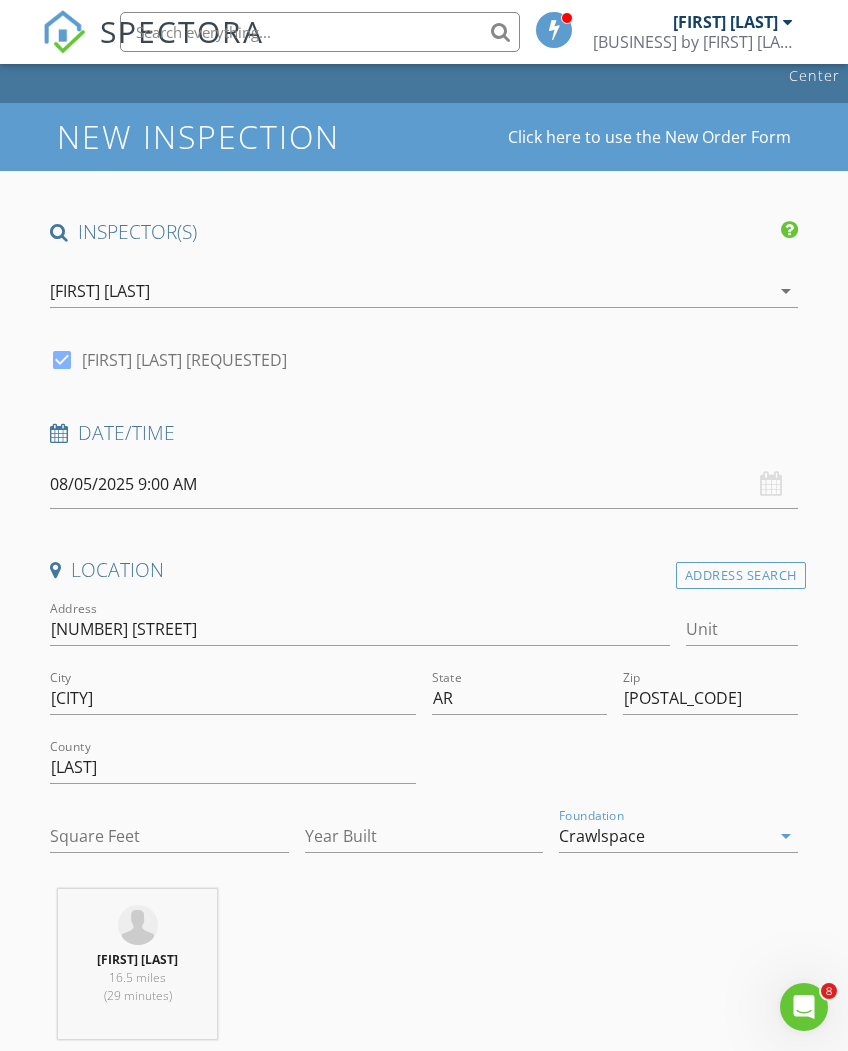 click at bounding box center (424, 867) 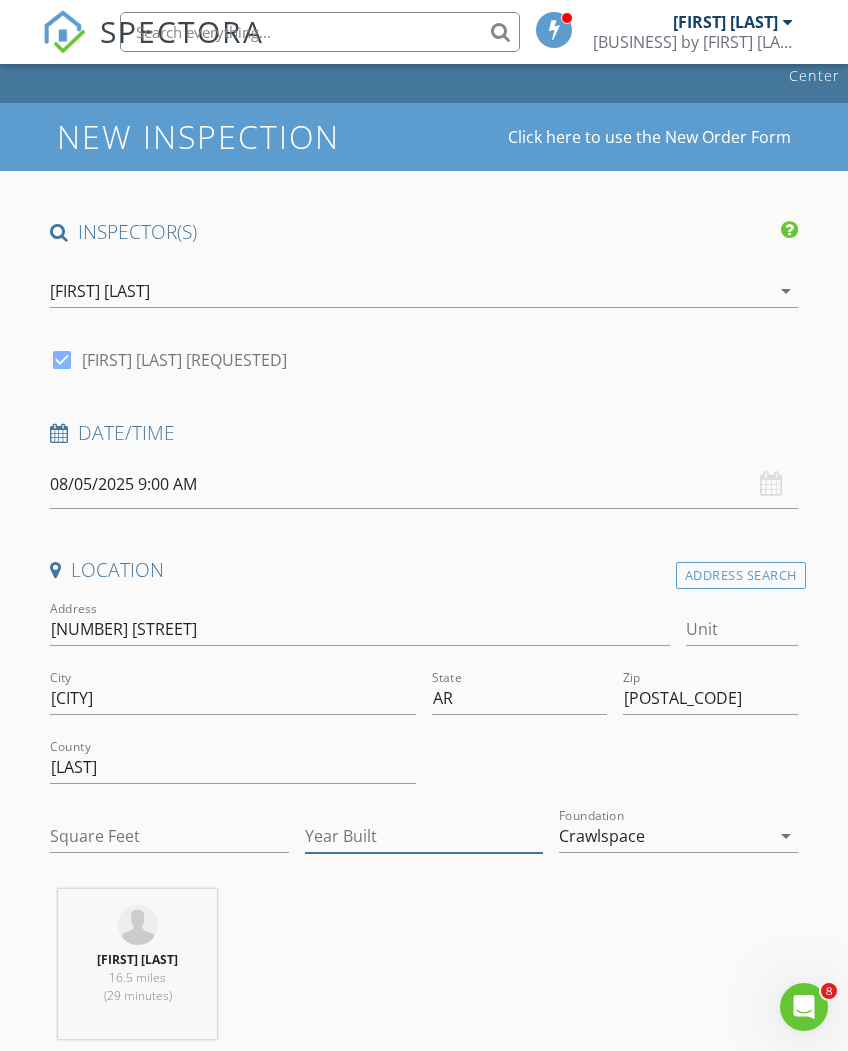click on "Year Built" at bounding box center [424, 836] 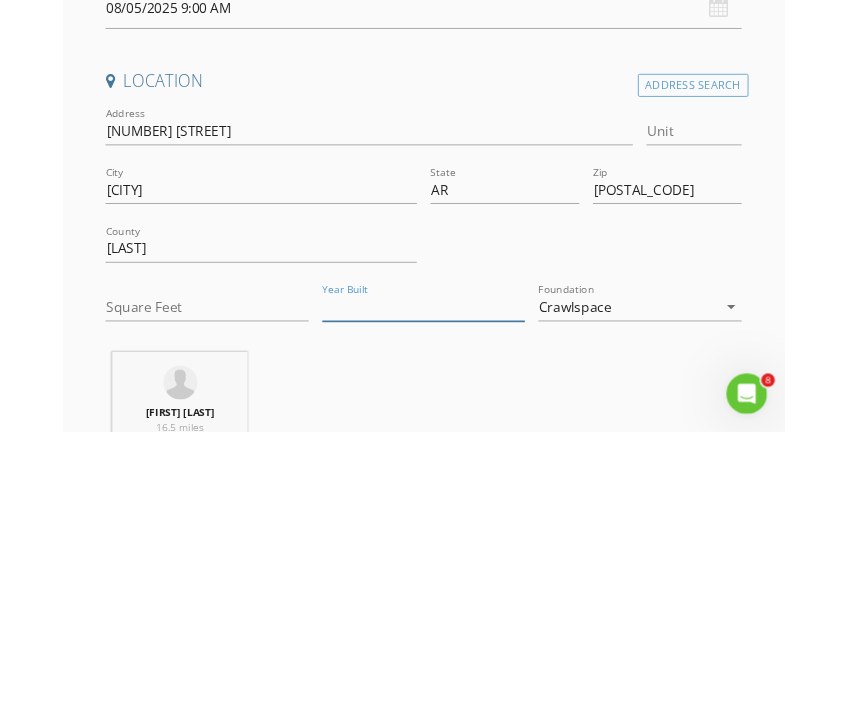 scroll, scrollTop: 529, scrollLeft: 0, axis: vertical 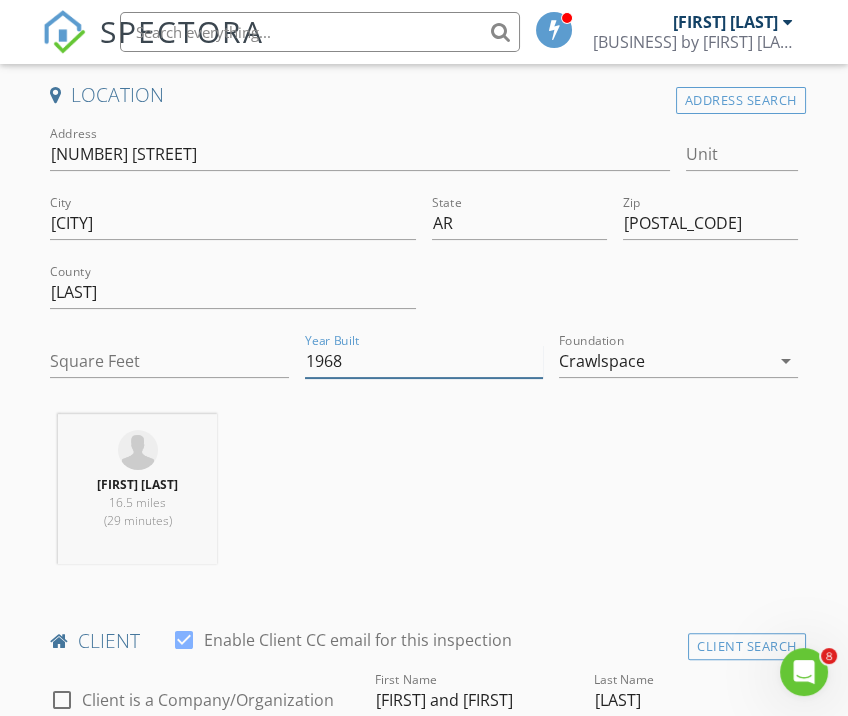 type on "1968" 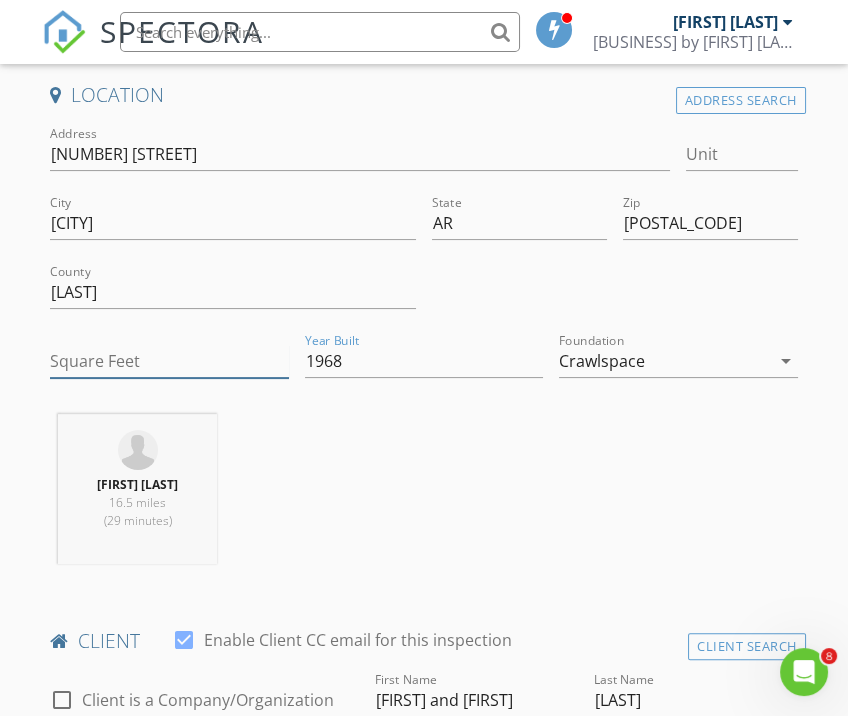 click on "Square Feet" at bounding box center (169, 361) 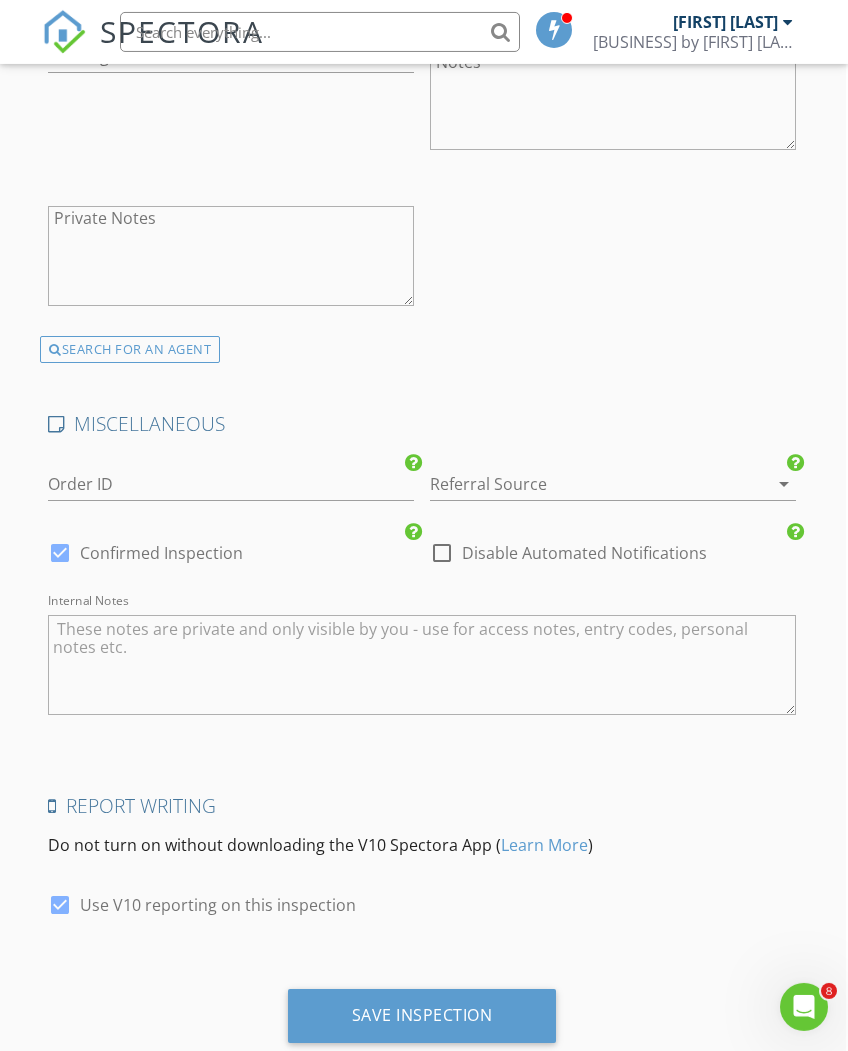 scroll, scrollTop: 3623, scrollLeft: 2, axis: both 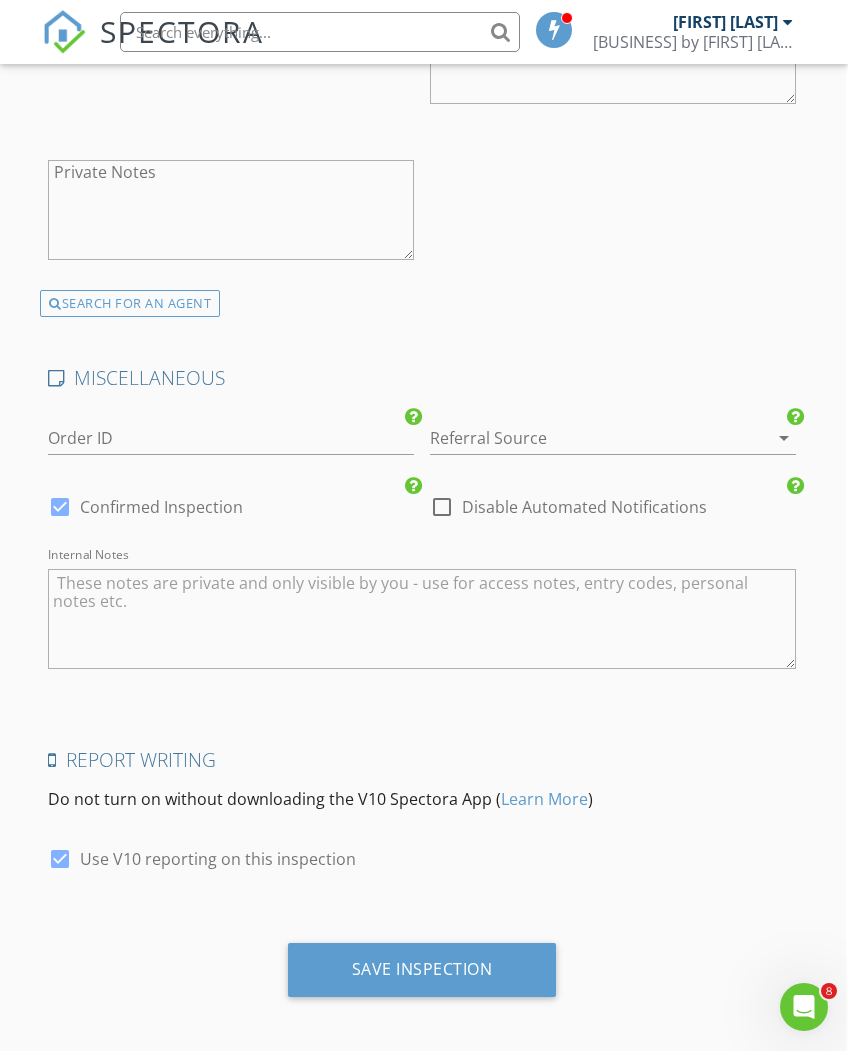 type on "1272" 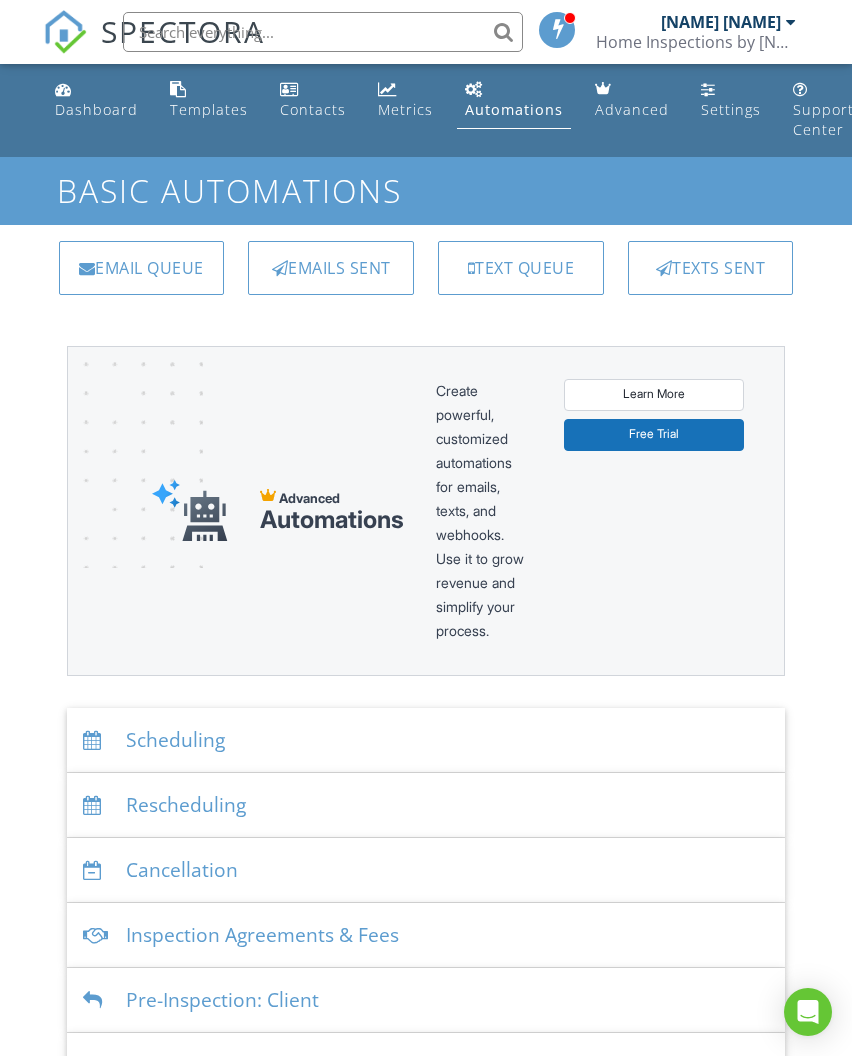 scroll, scrollTop: 0, scrollLeft: 0, axis: both 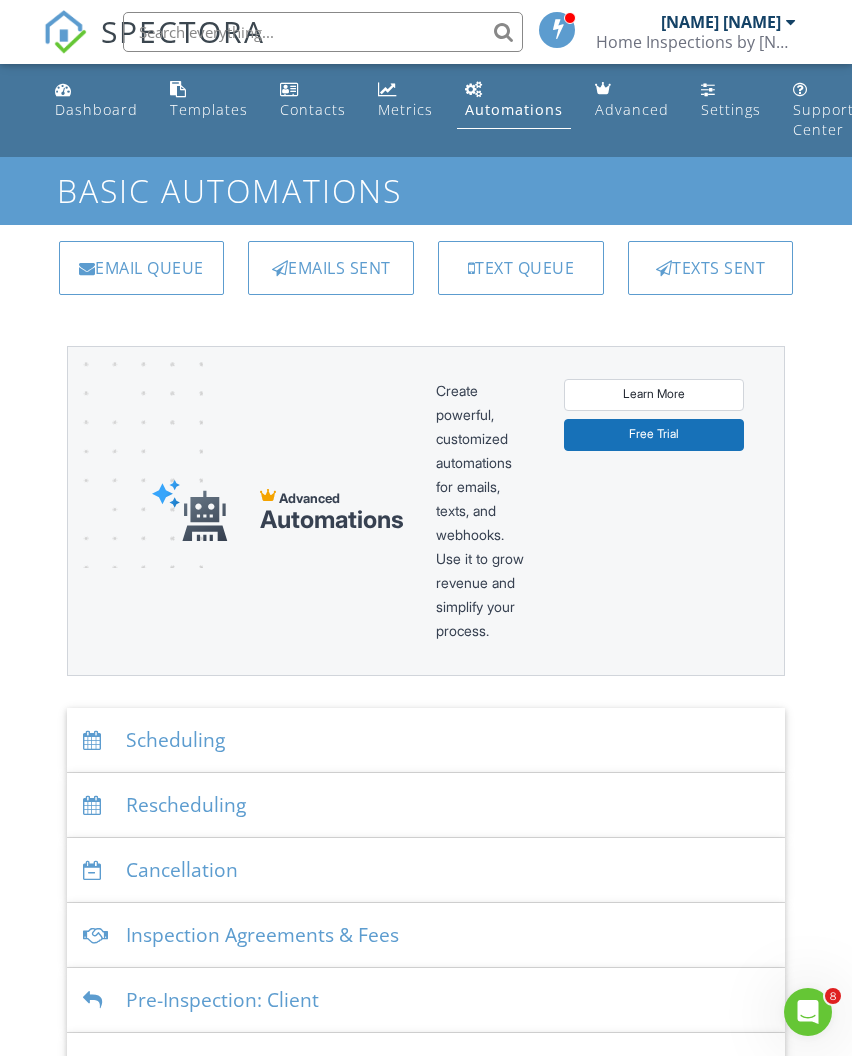 click on "Emails Sent" at bounding box center (331, 268) 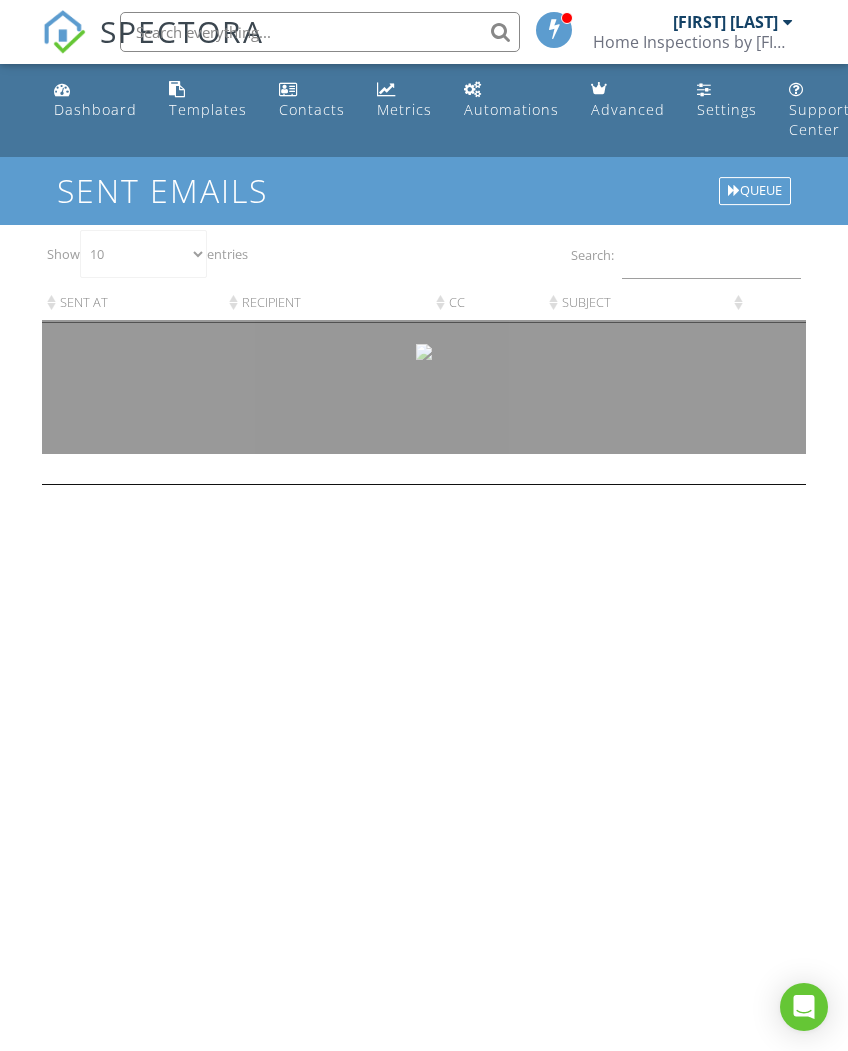 scroll, scrollTop: 0, scrollLeft: 0, axis: both 